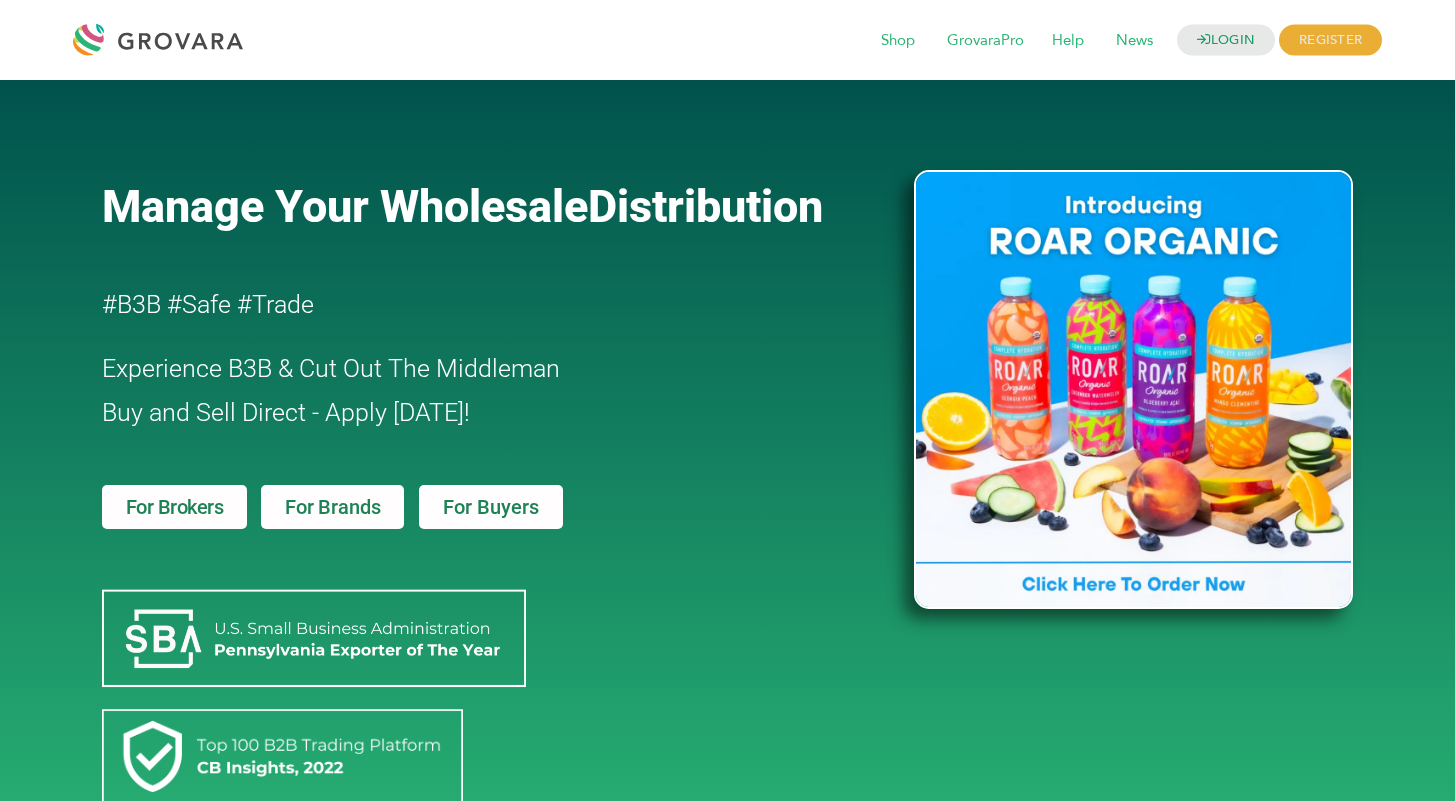 scroll, scrollTop: 0, scrollLeft: 0, axis: both 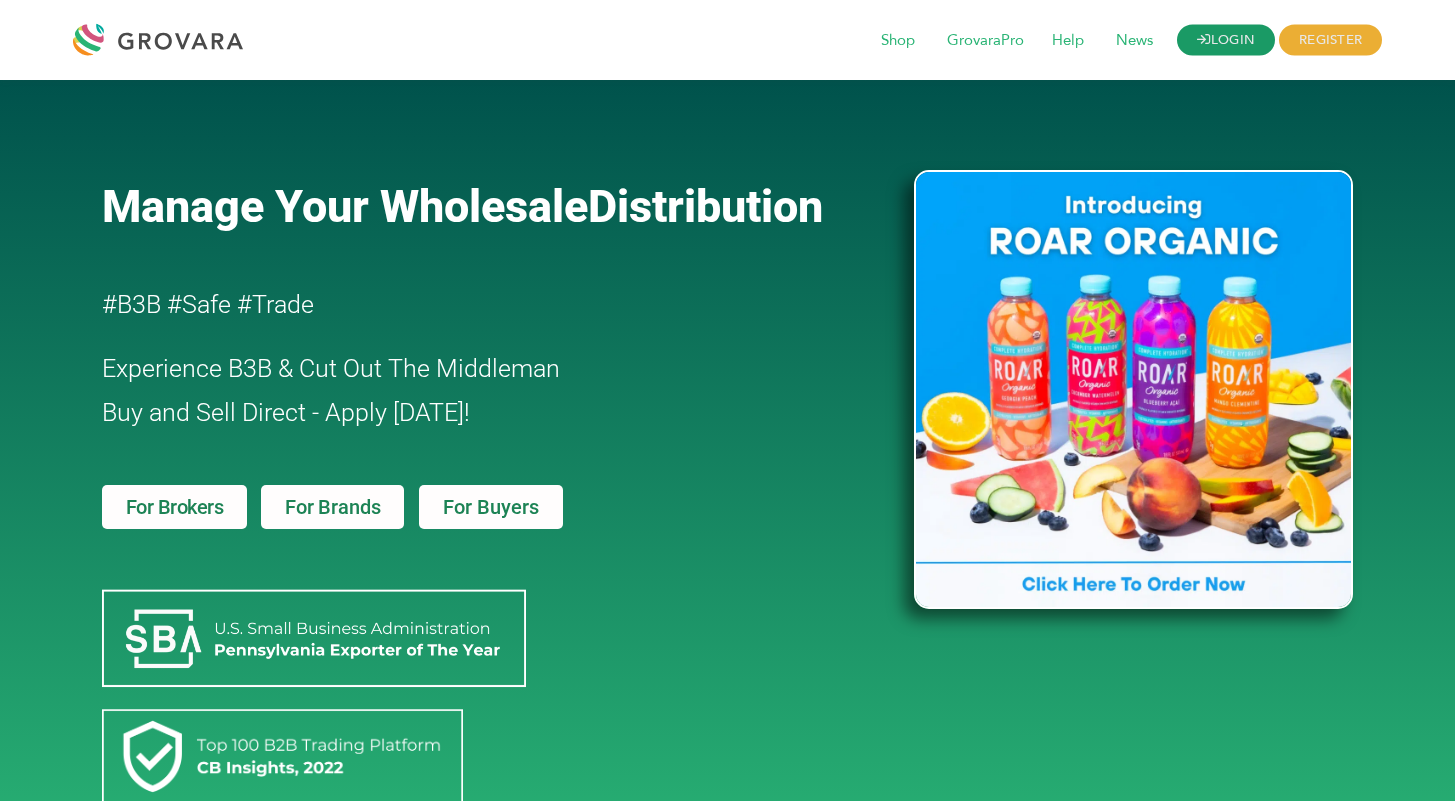 click on "LOGIN" at bounding box center [1226, 40] 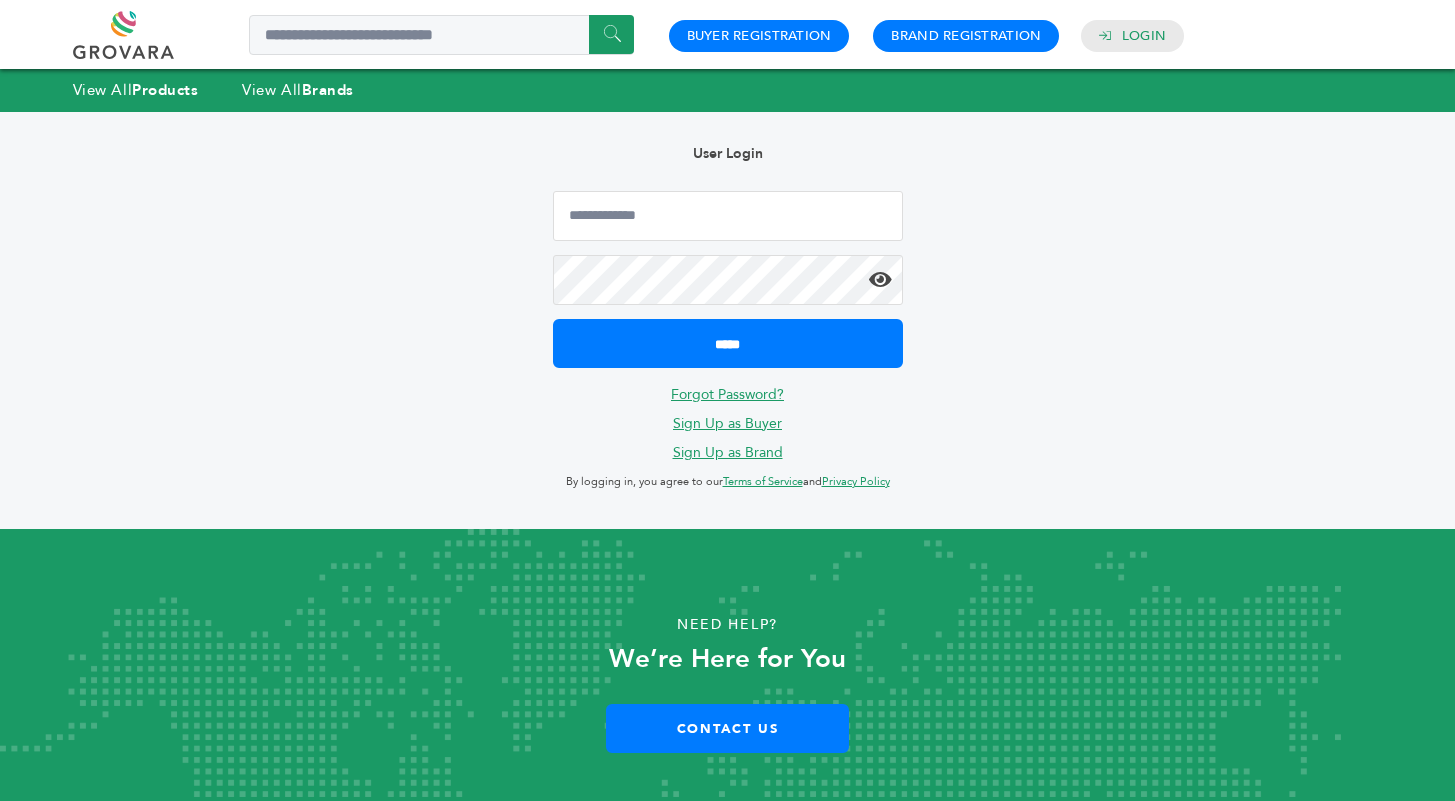 scroll, scrollTop: 0, scrollLeft: 0, axis: both 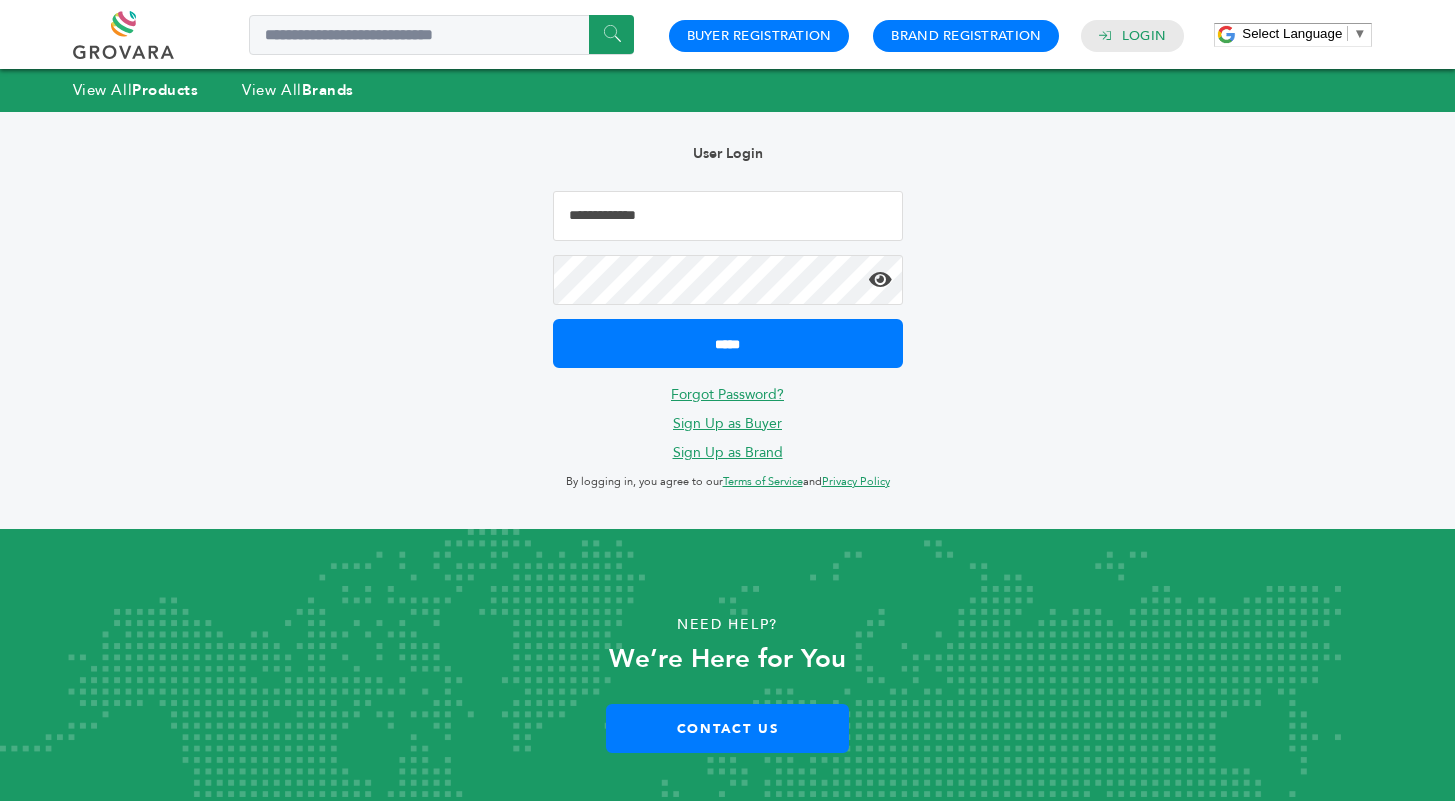 click at bounding box center (728, 216) 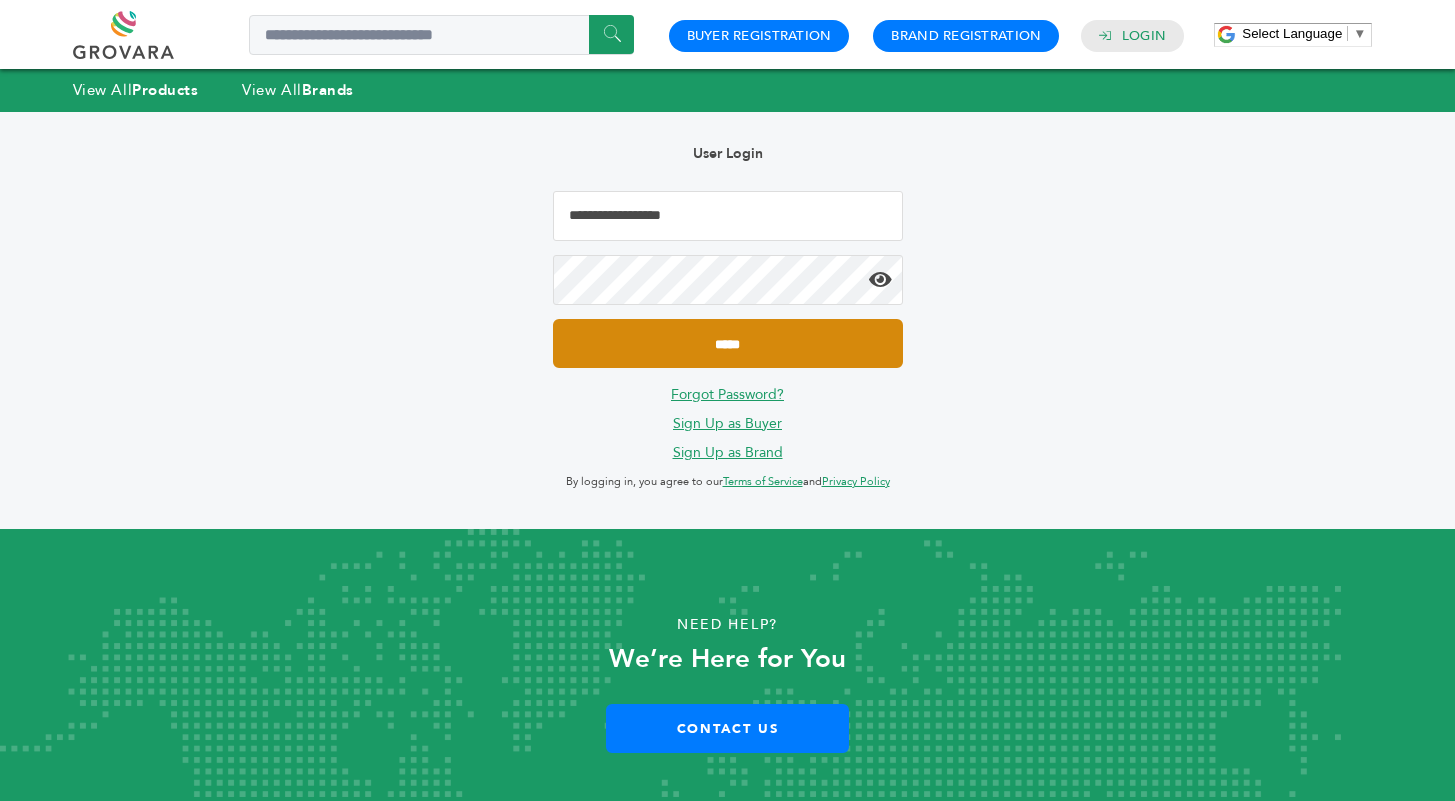 click on "*****" at bounding box center [728, 343] 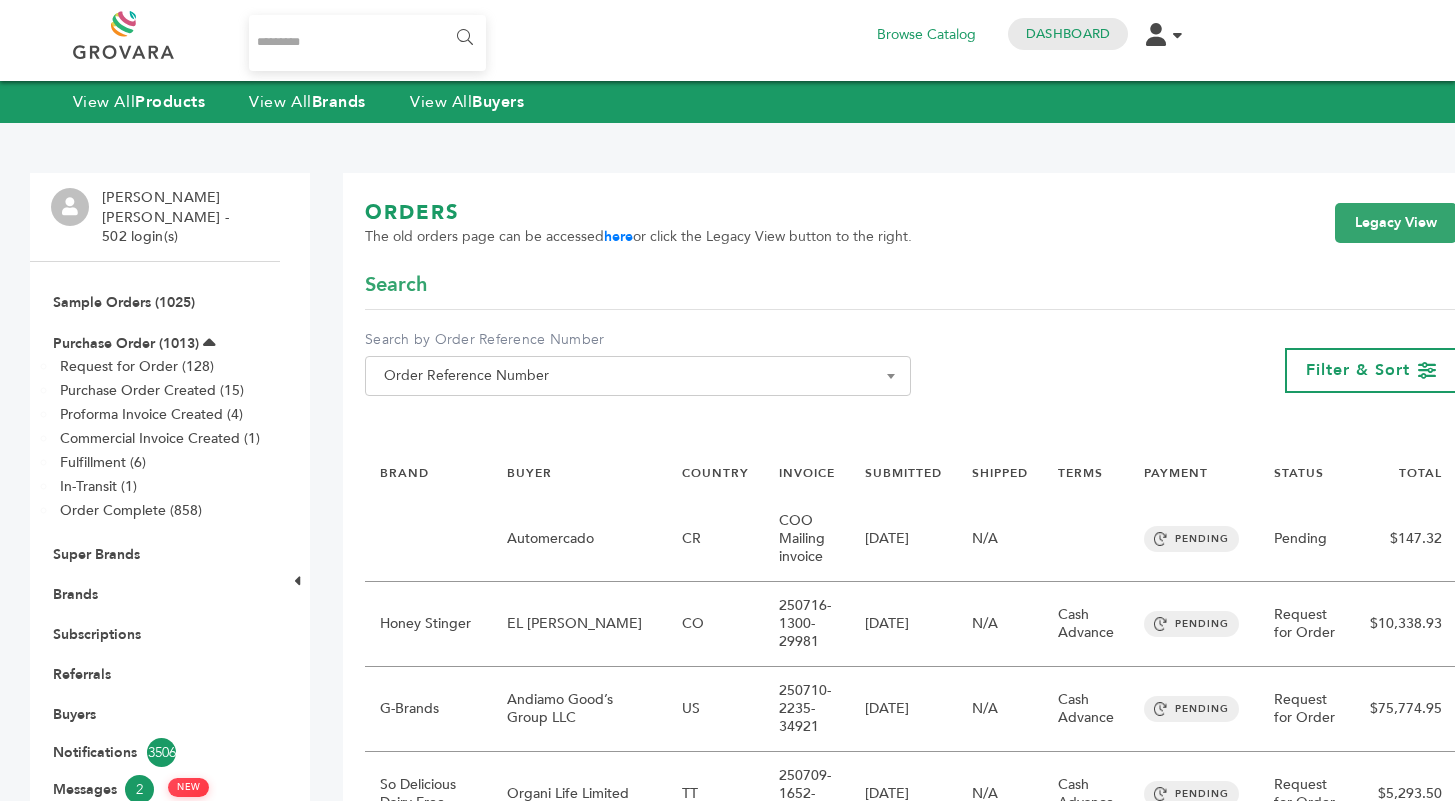 scroll, scrollTop: 0, scrollLeft: 0, axis: both 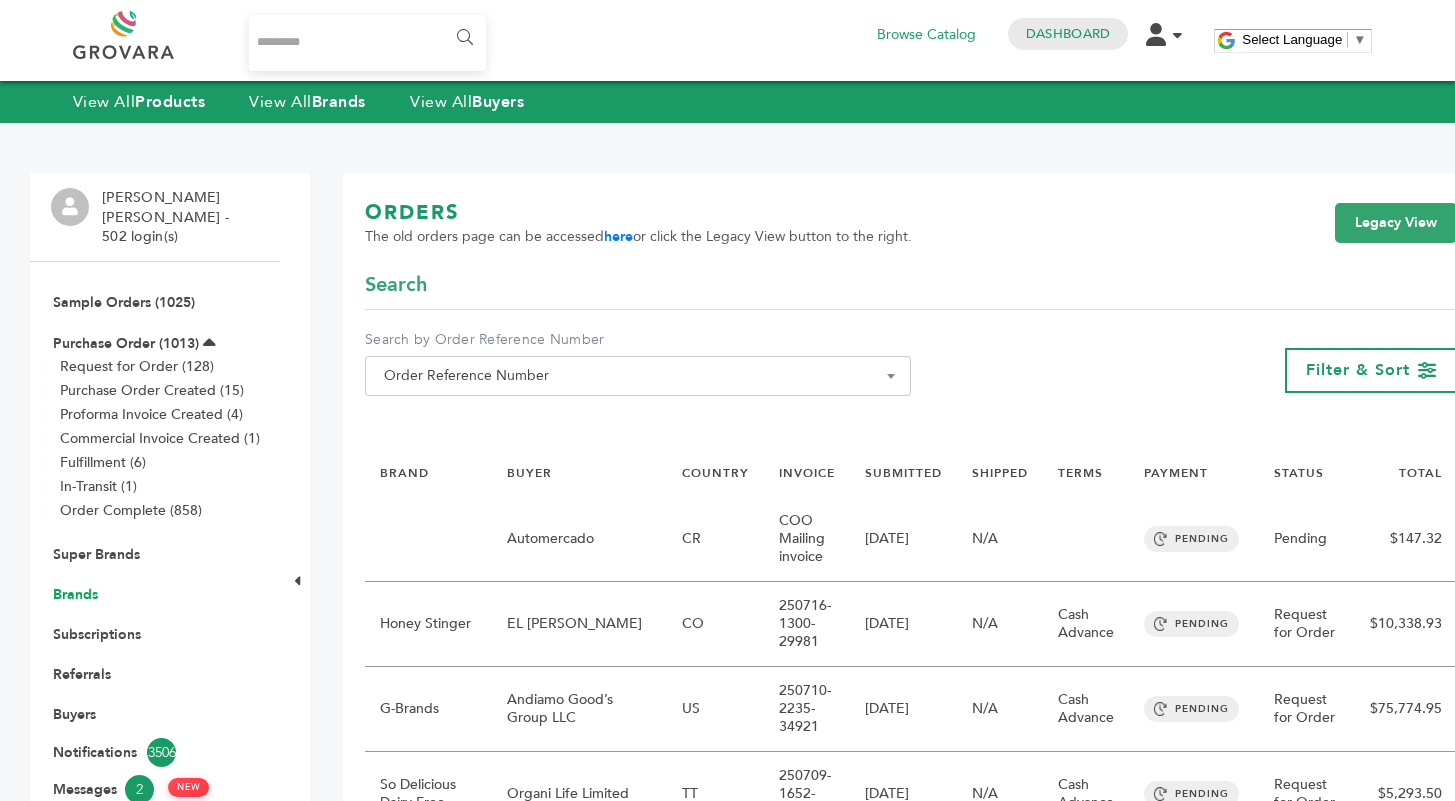 click on "Brands" at bounding box center [75, 594] 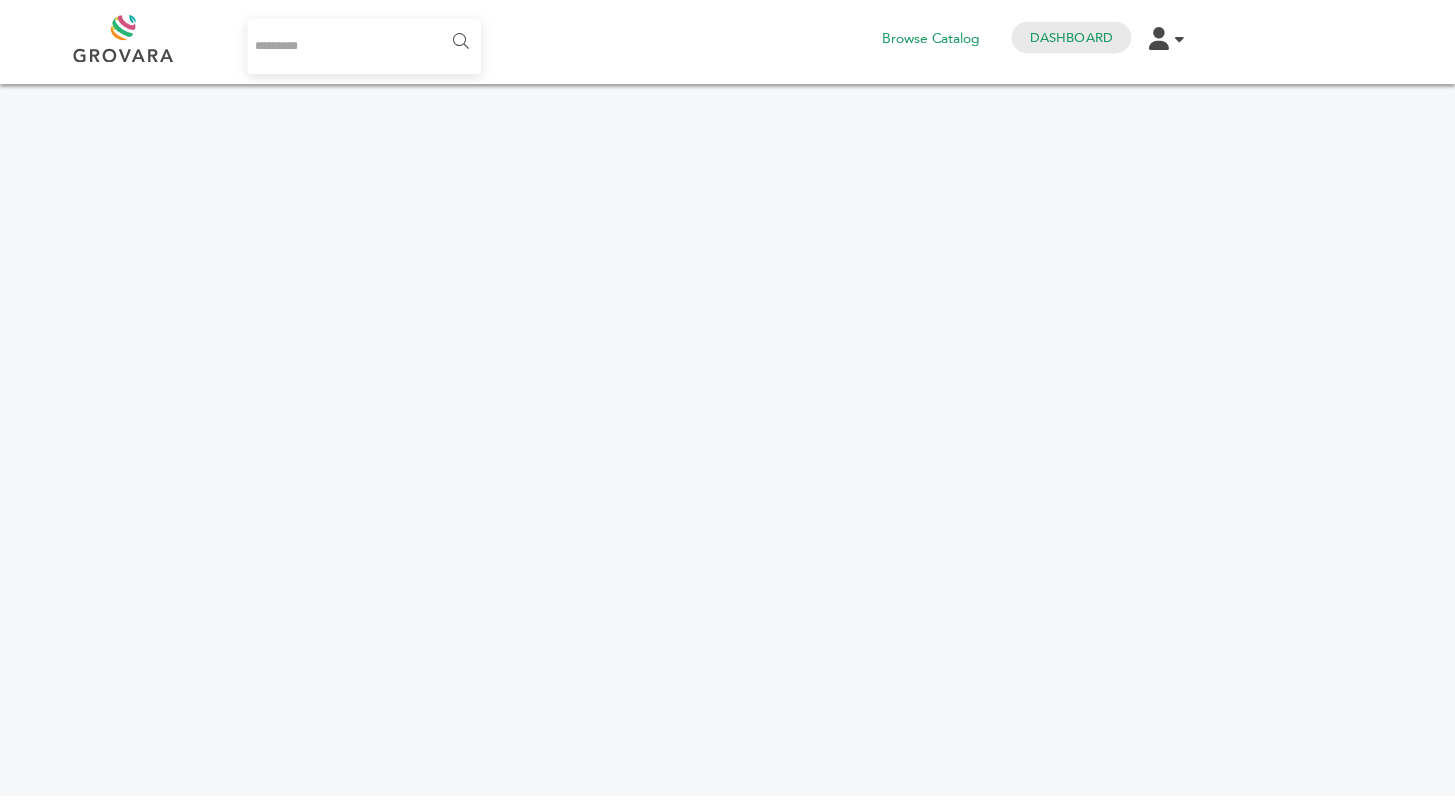 scroll, scrollTop: 0, scrollLeft: 0, axis: both 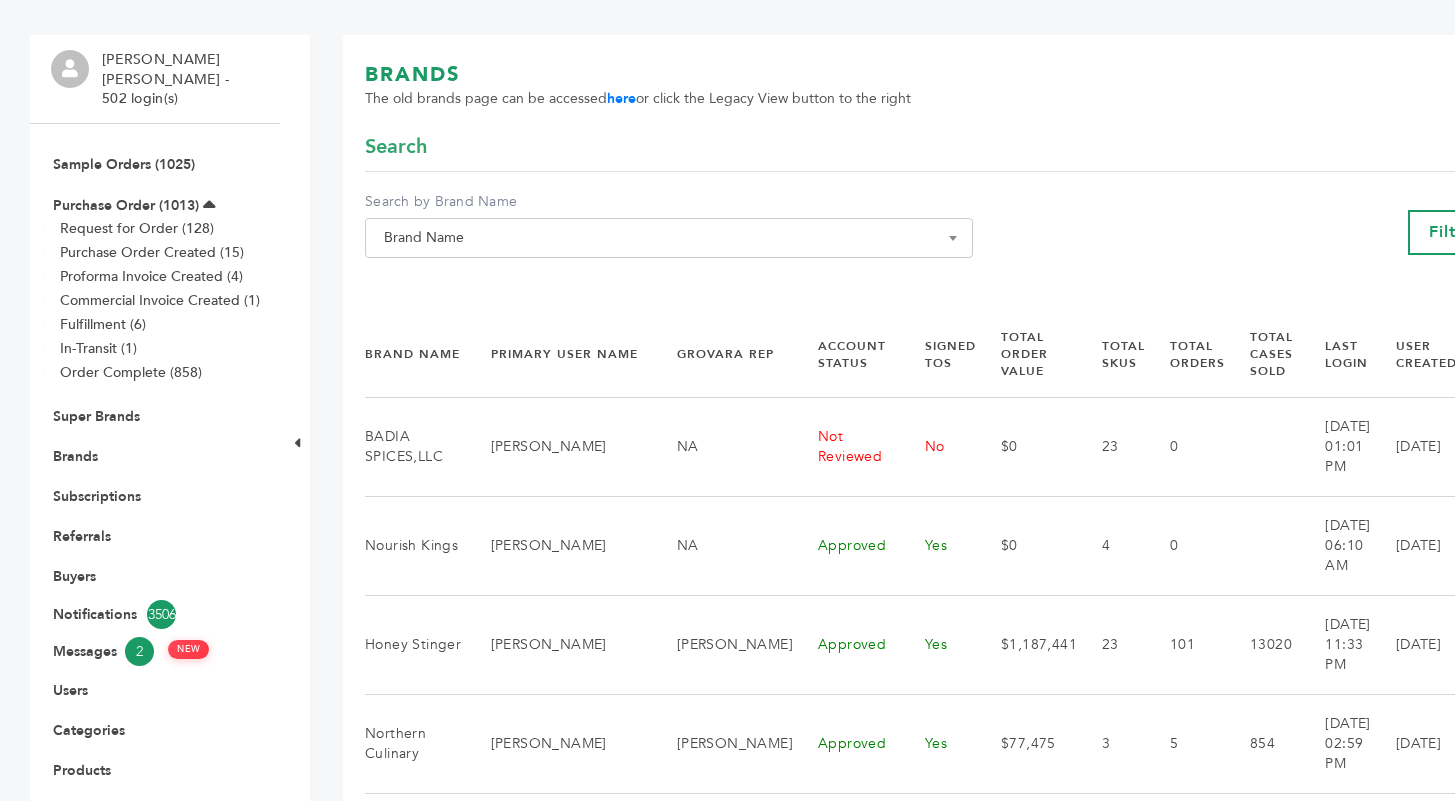 click on "Smit Patel -  502 login(s)
Sample Orders (1025)
Purchase Order (1013)
Request for Order (128)
Purchase Order Created (15)
Proforma Invoice Created (4)
Commercial Invoice Created (1)
Fulfillment (6)
In-Transit (1)
Order Complete (858)
Super Brands
Brands
Subscriptions
Referrals
Buyers
Notifications
3506
Messages
2
NEW
Users
Categories
Products
Reports
Custom Invoices
Pricing Rules" at bounding box center (727, 1507) 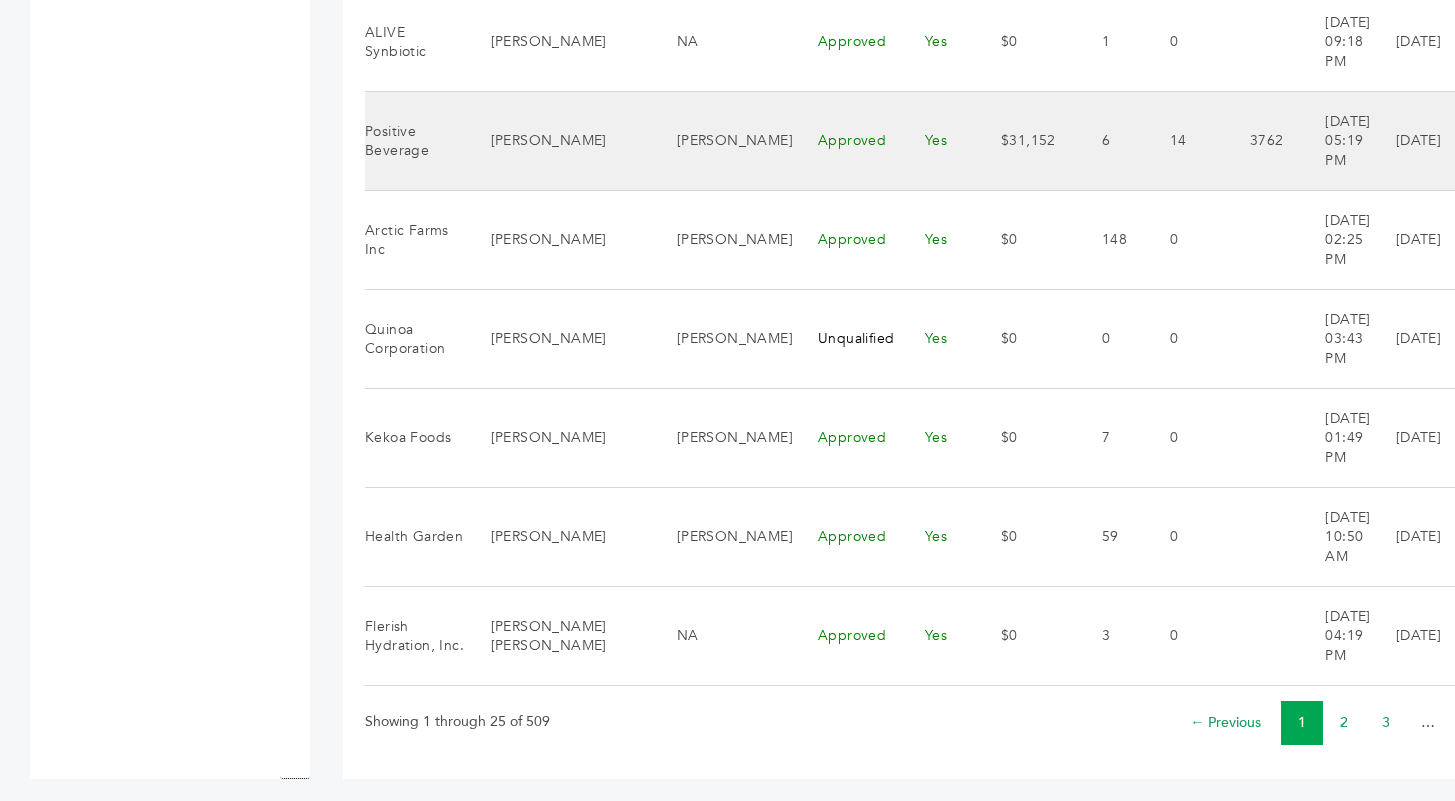 scroll, scrollTop: 2349, scrollLeft: 0, axis: vertical 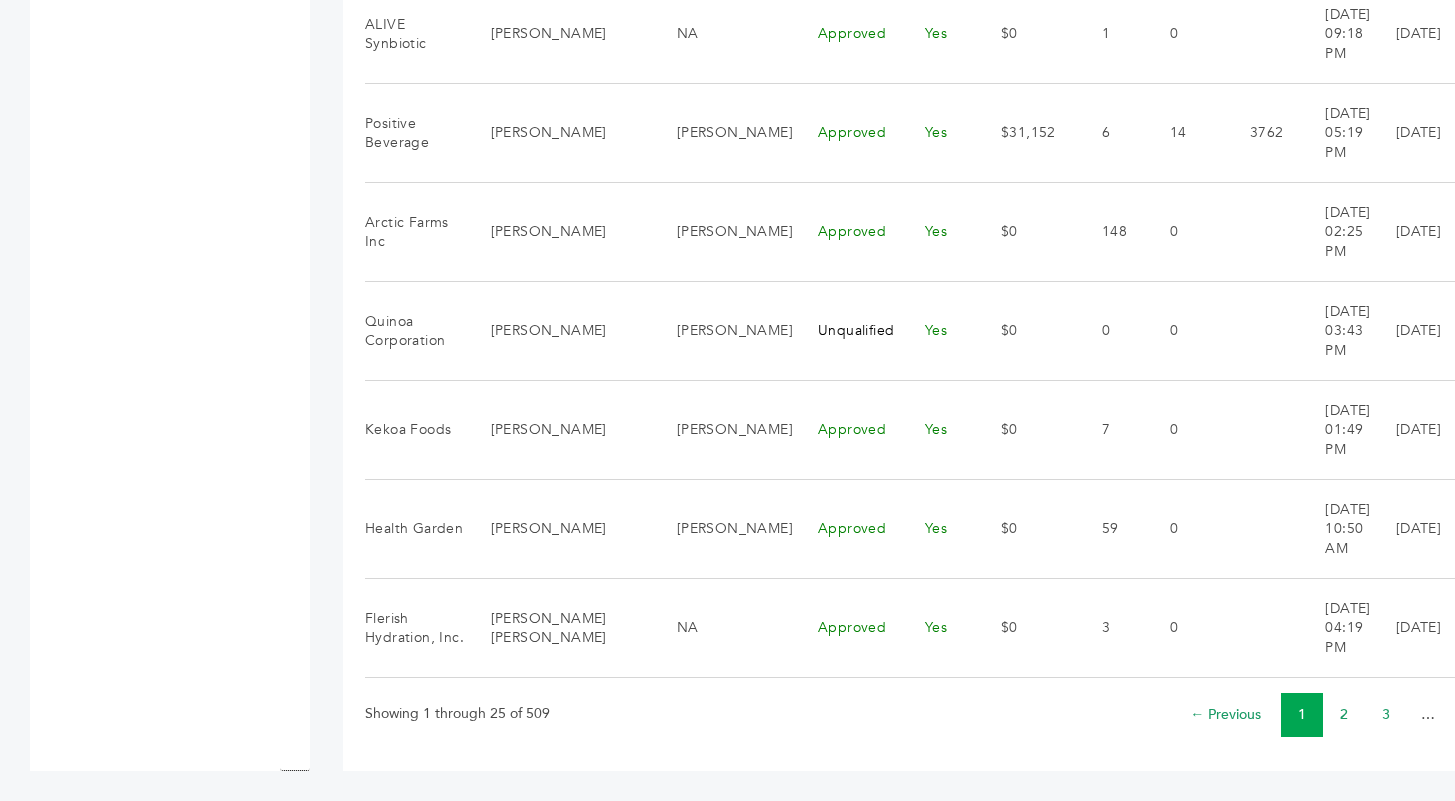 click on "2" at bounding box center [1344, 715] 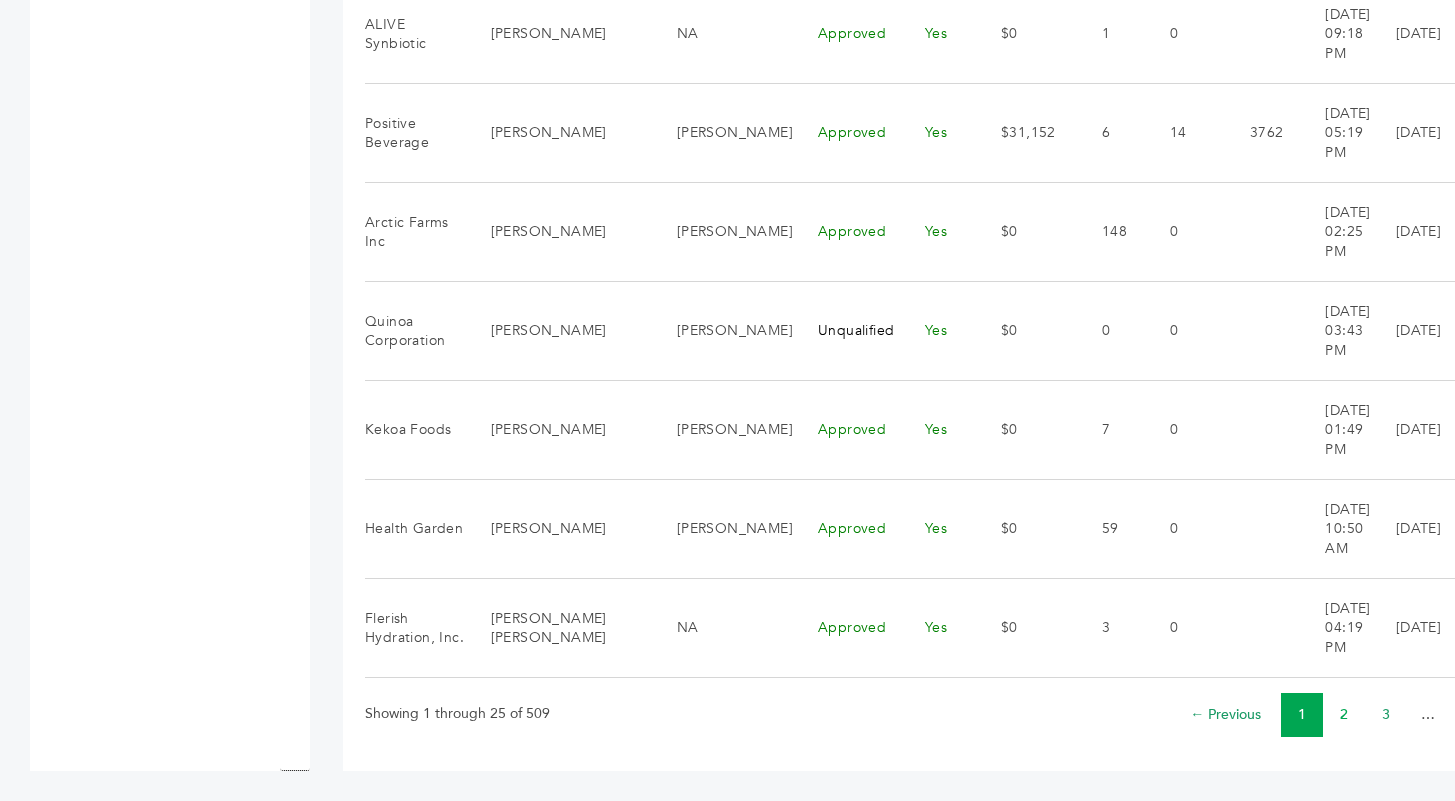 click on "2" at bounding box center [1344, 714] 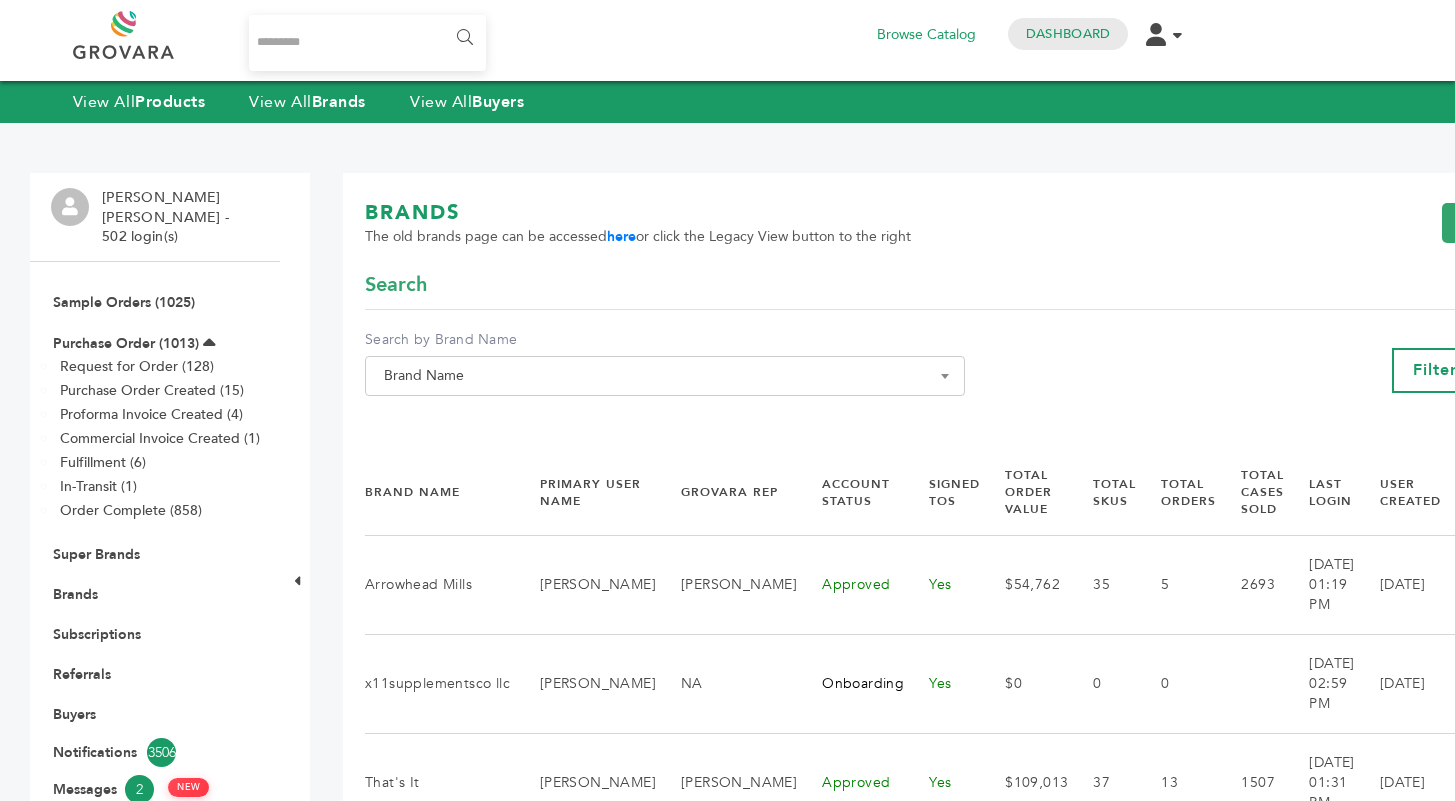 scroll, scrollTop: 144, scrollLeft: 0, axis: vertical 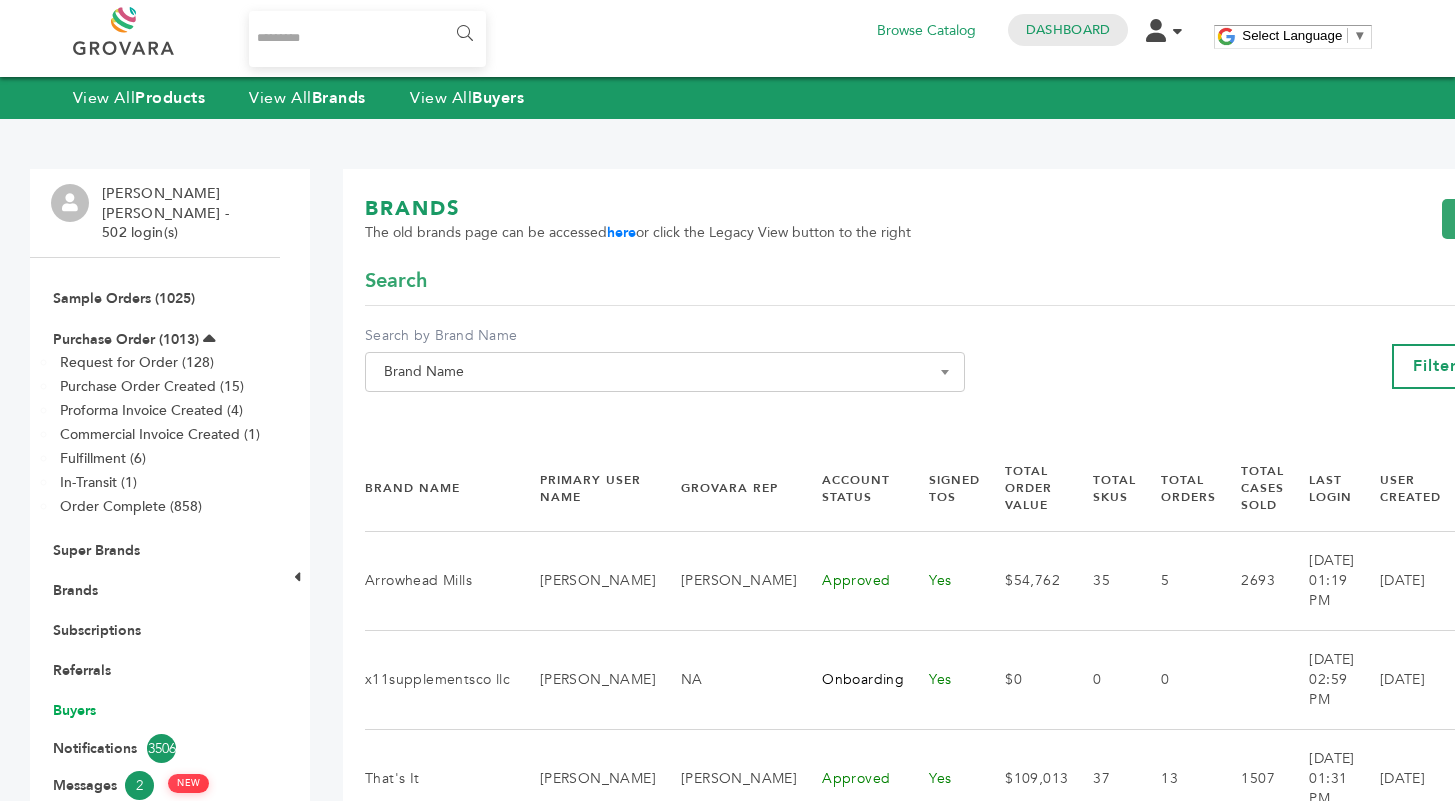 click on "Buyers" at bounding box center [74, 710] 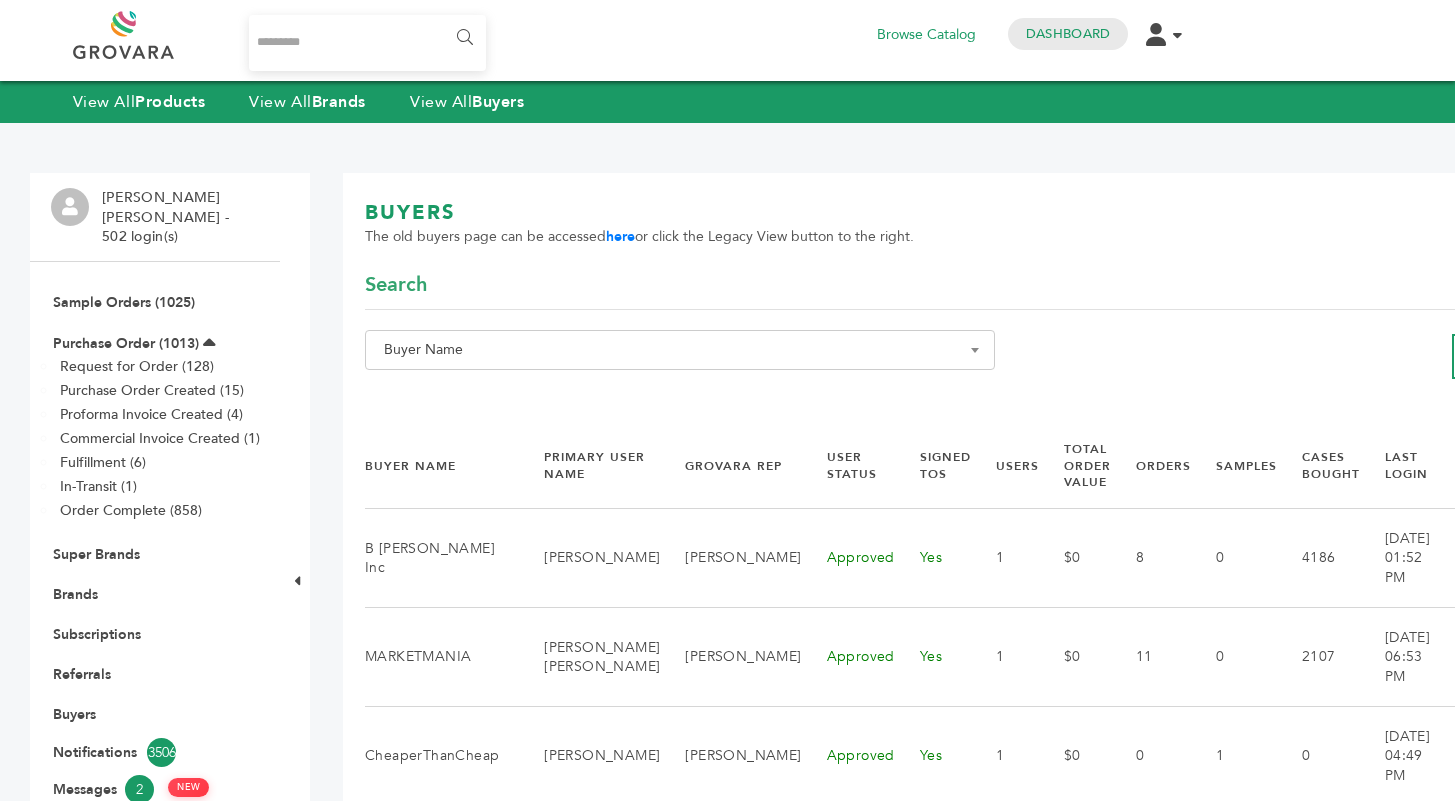 scroll, scrollTop: 0, scrollLeft: 0, axis: both 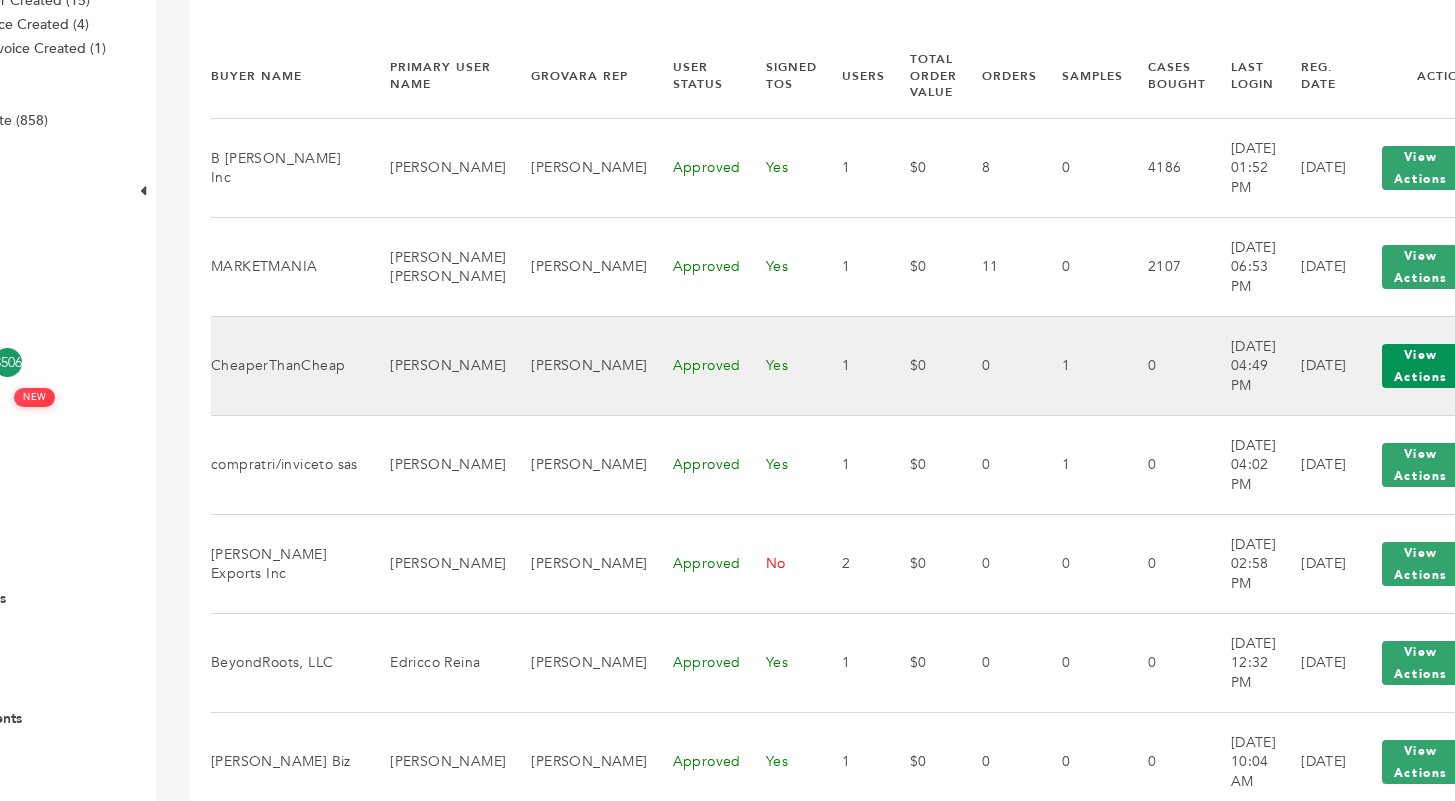 click on "View Actions" at bounding box center (1421, 366) 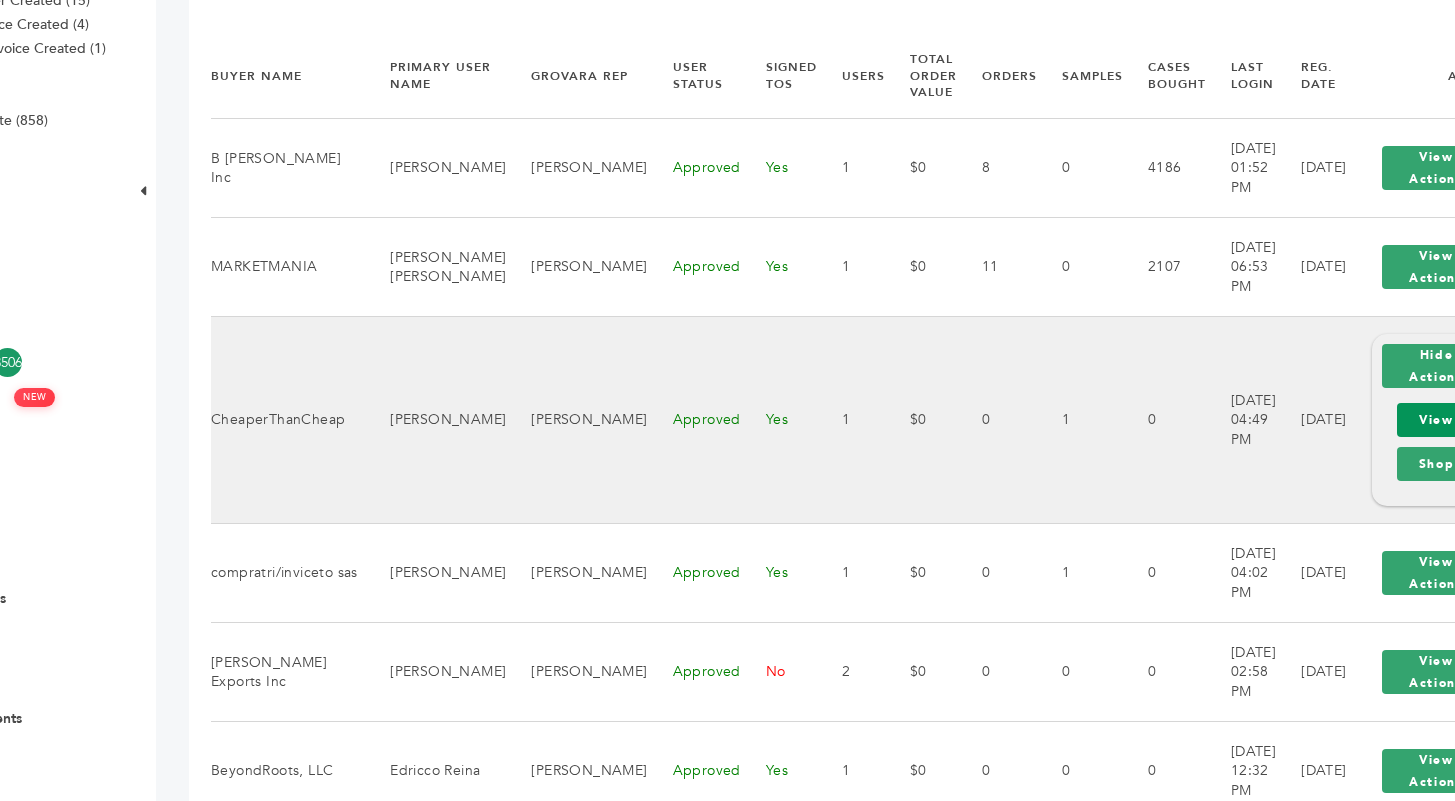 click on "View" at bounding box center [1437, 420] 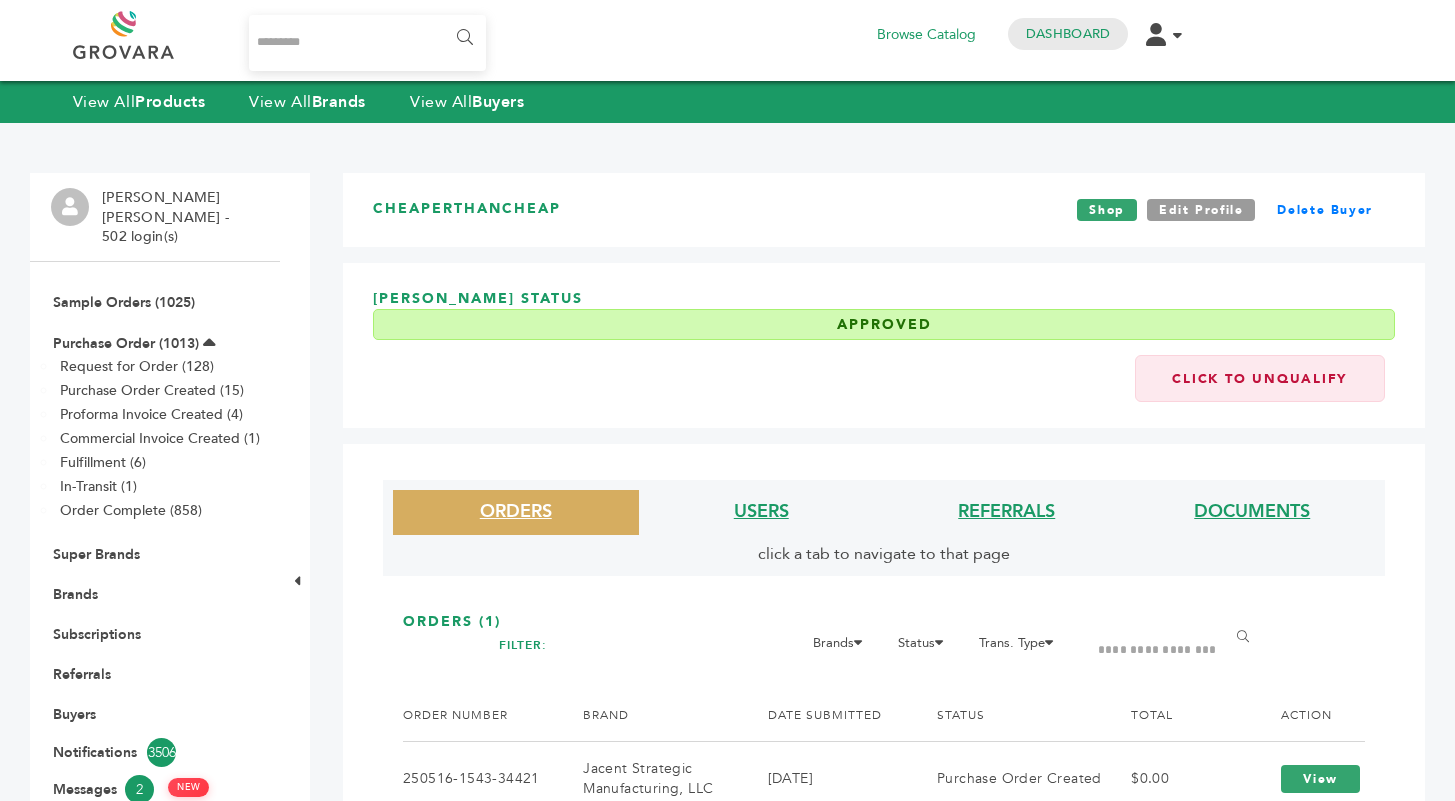 scroll, scrollTop: 0, scrollLeft: 0, axis: both 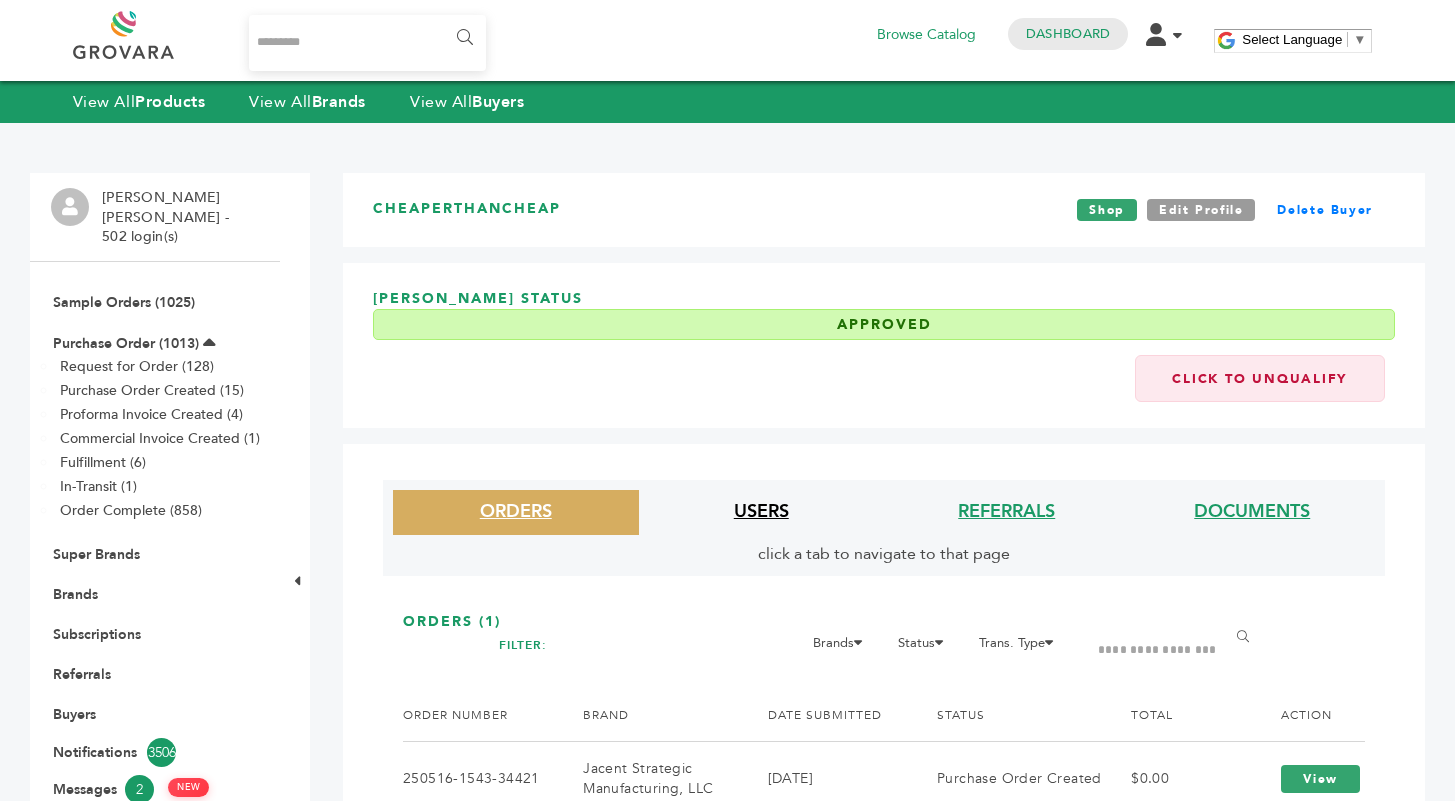 click on "USERS" at bounding box center [761, 511] 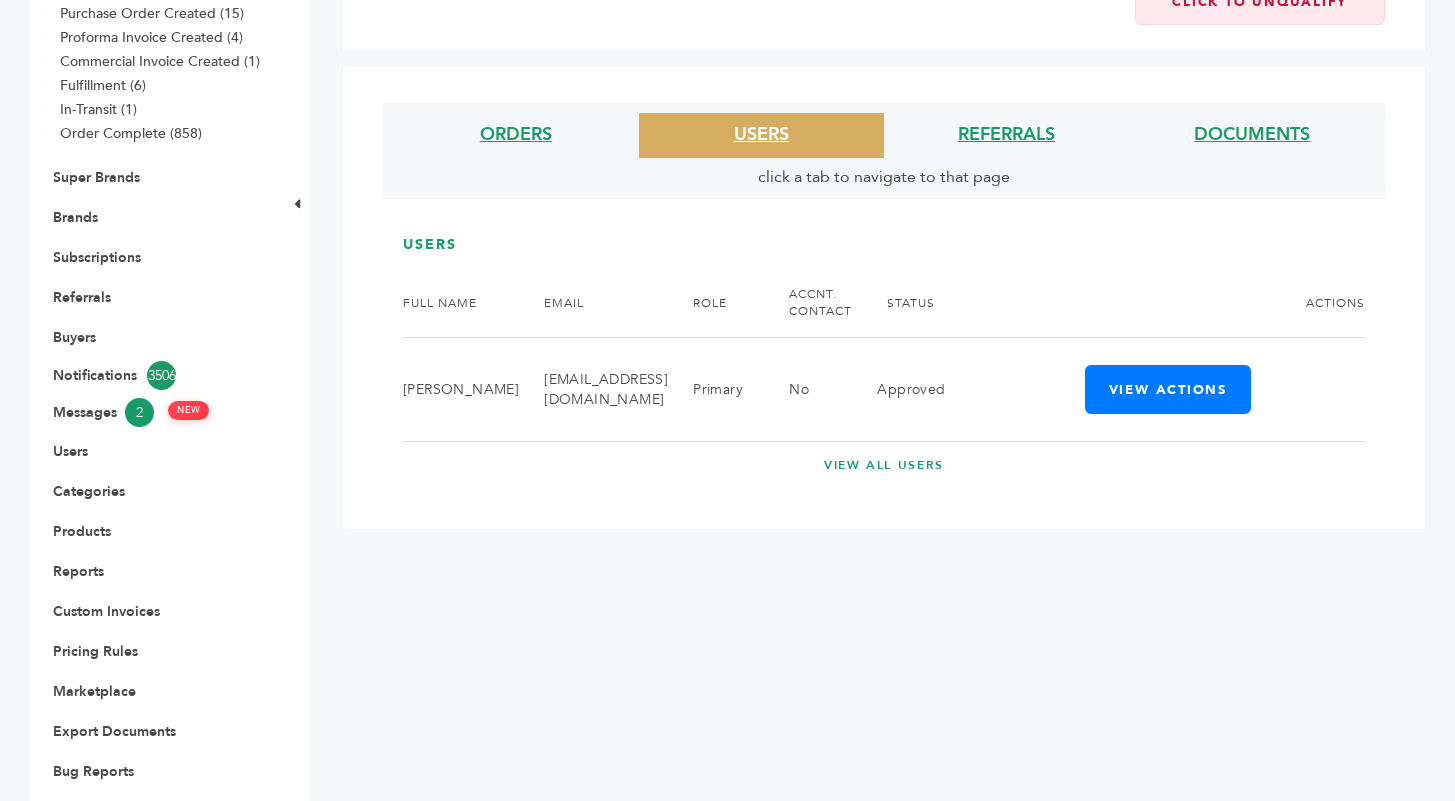 scroll, scrollTop: 397, scrollLeft: 0, axis: vertical 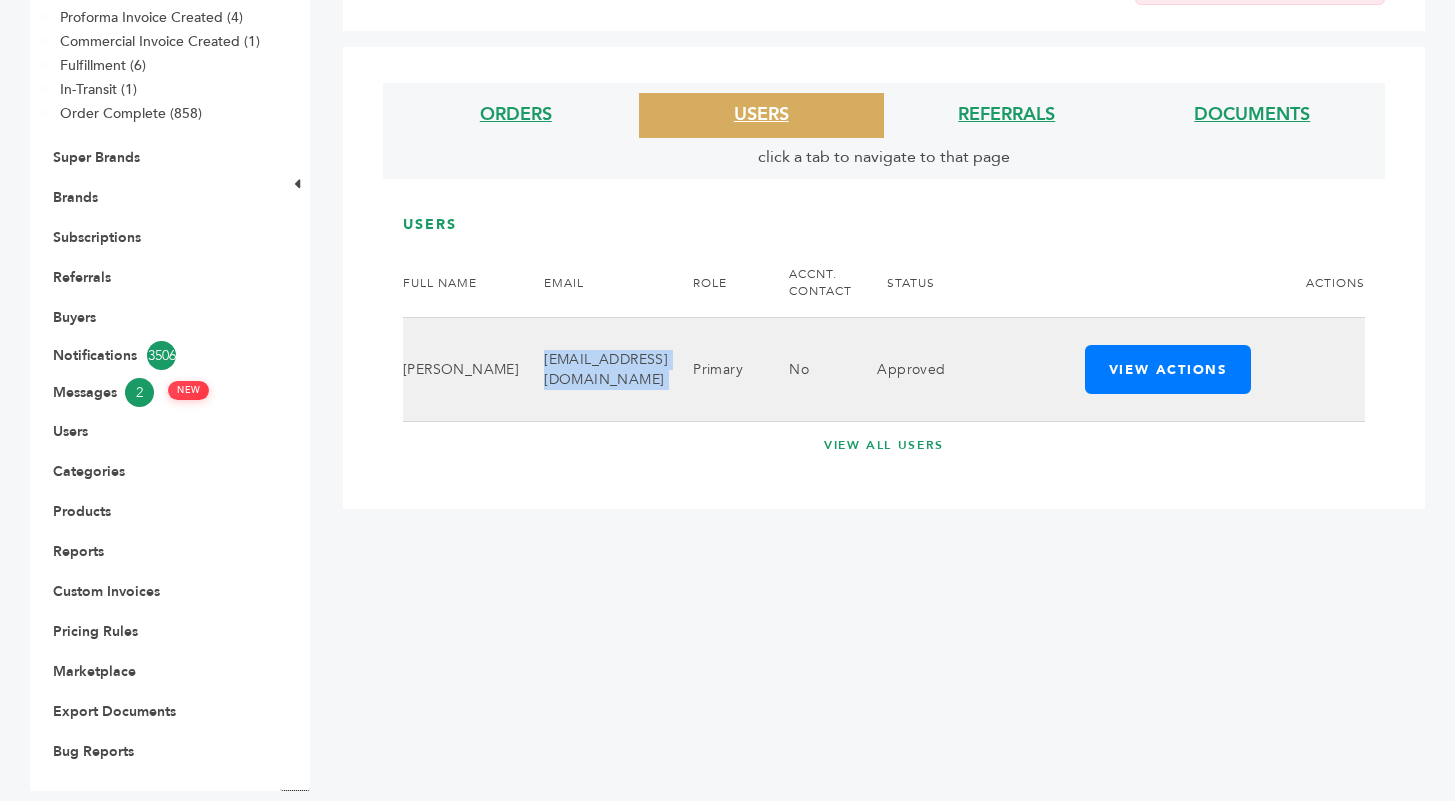 drag, startPoint x: 482, startPoint y: 375, endPoint x: 639, endPoint y: 365, distance: 157.31815 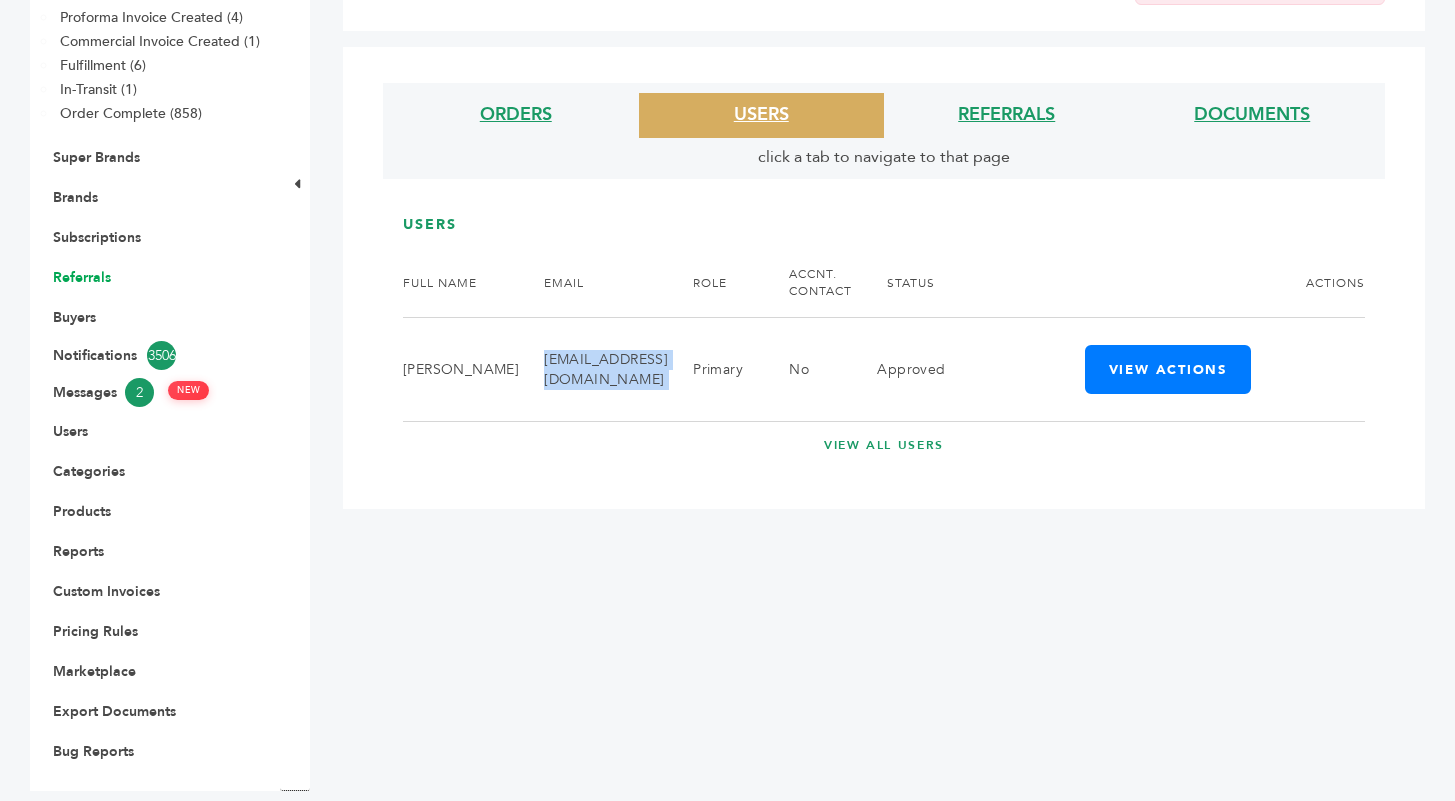 click on "Referrals" at bounding box center [82, 277] 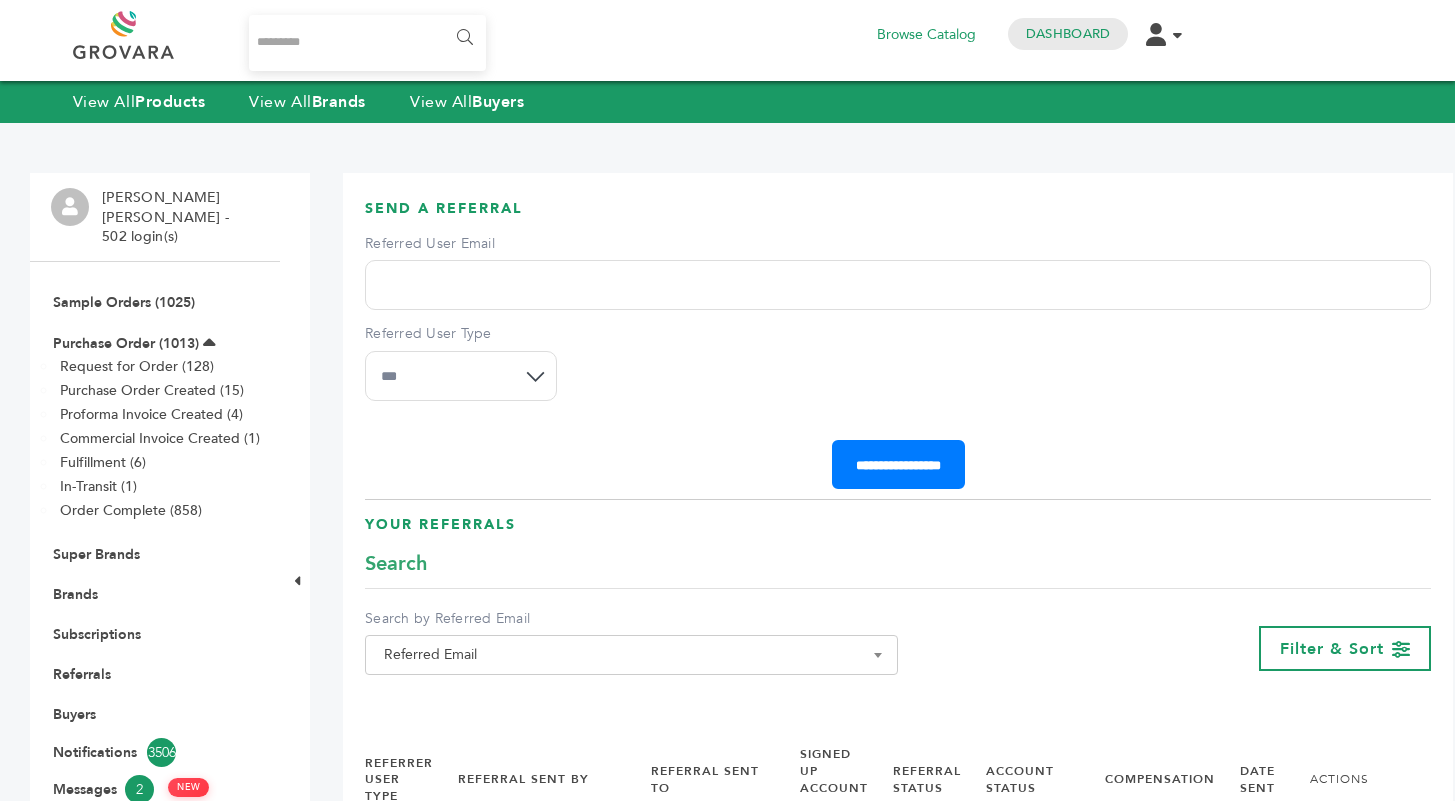 scroll, scrollTop: 0, scrollLeft: 0, axis: both 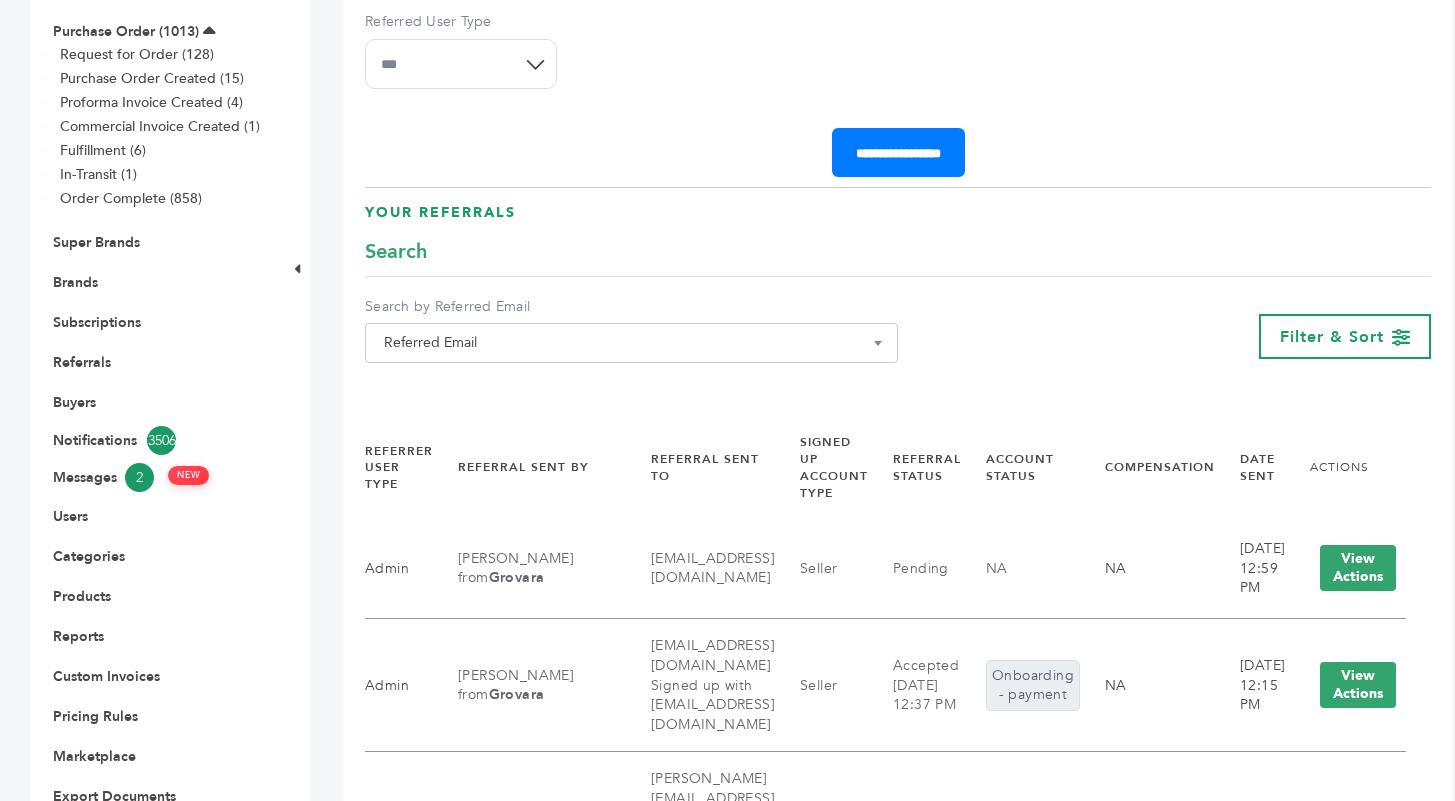 click on "Referred Email" at bounding box center [631, 343] 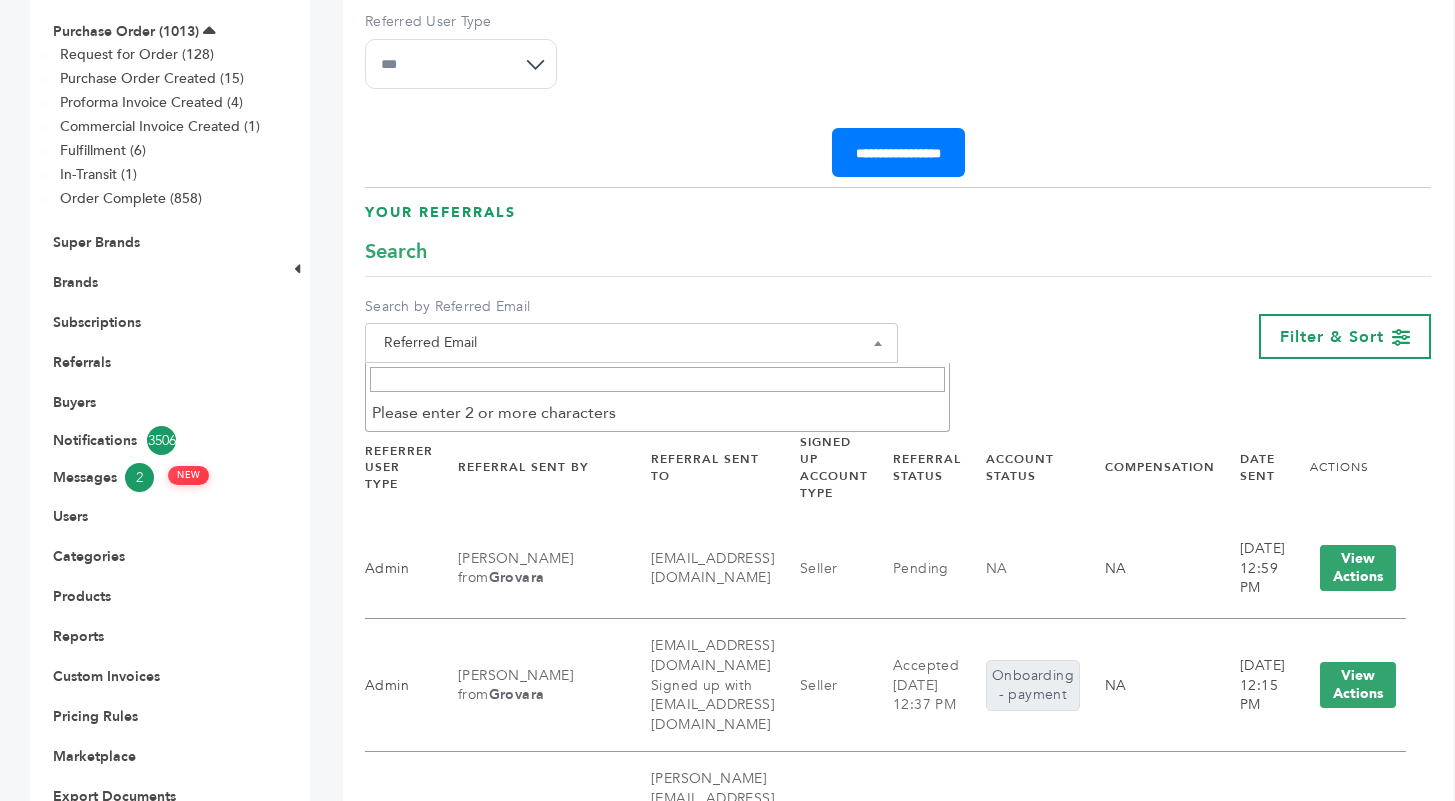 click at bounding box center (657, 379) 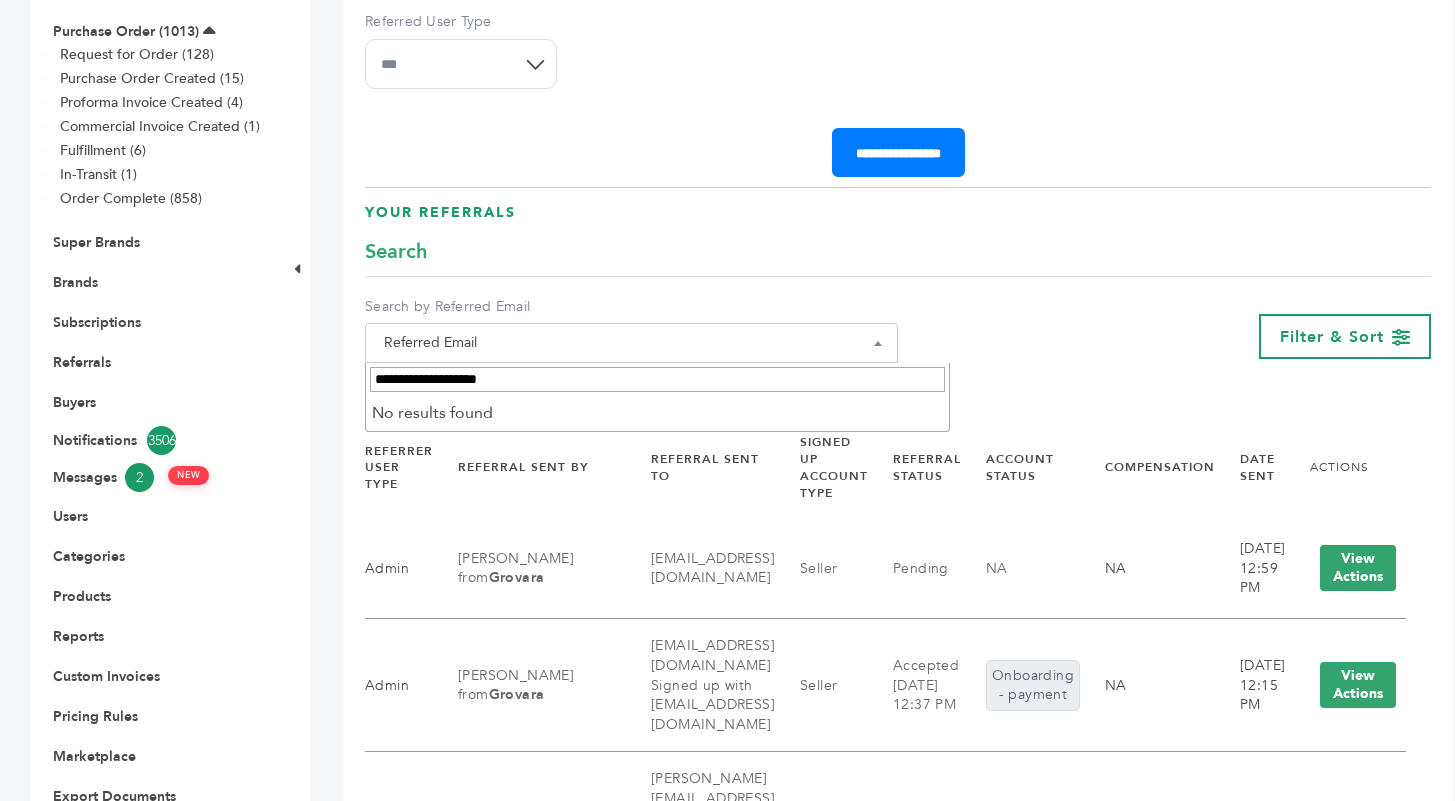 click on "No results found" at bounding box center [657, 413] 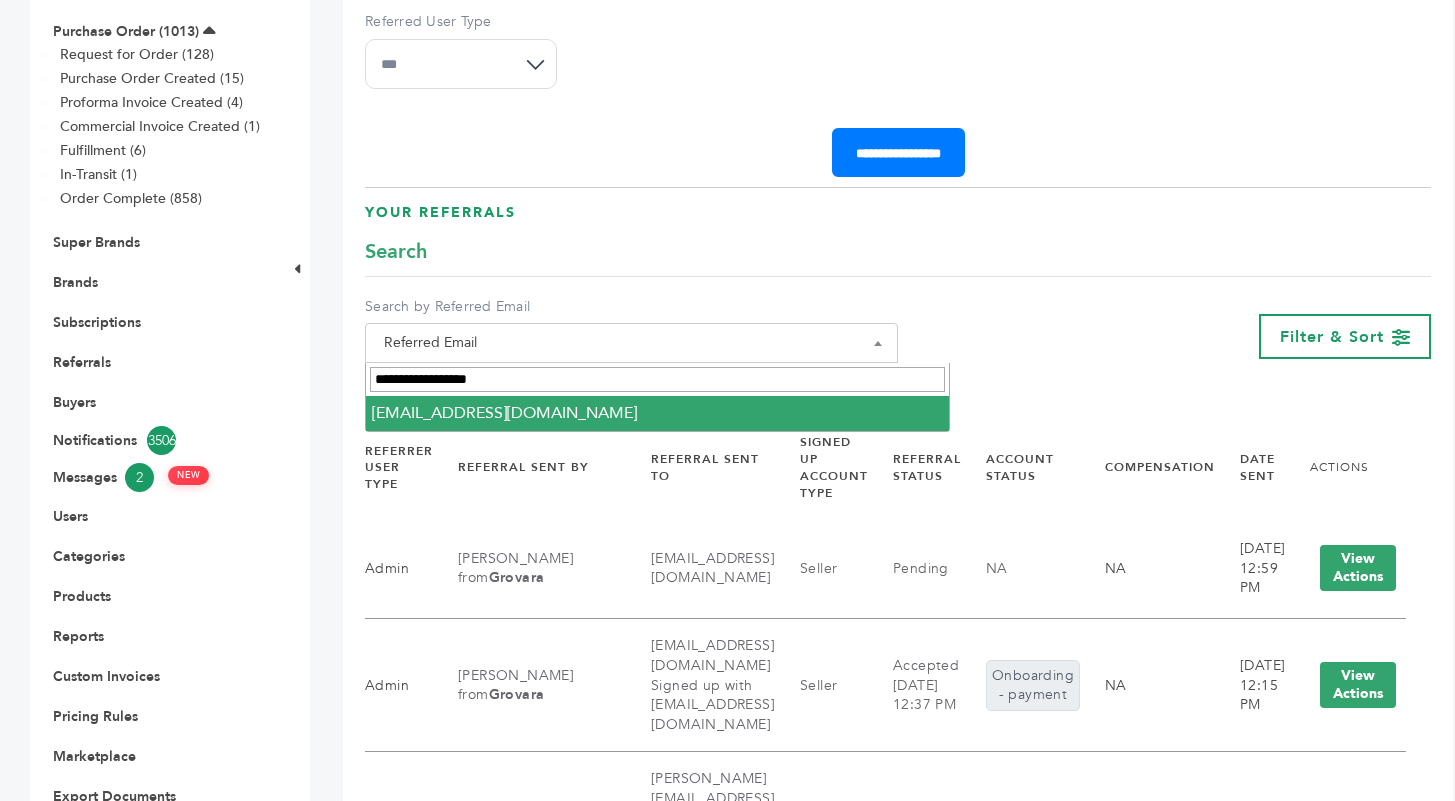type on "**********" 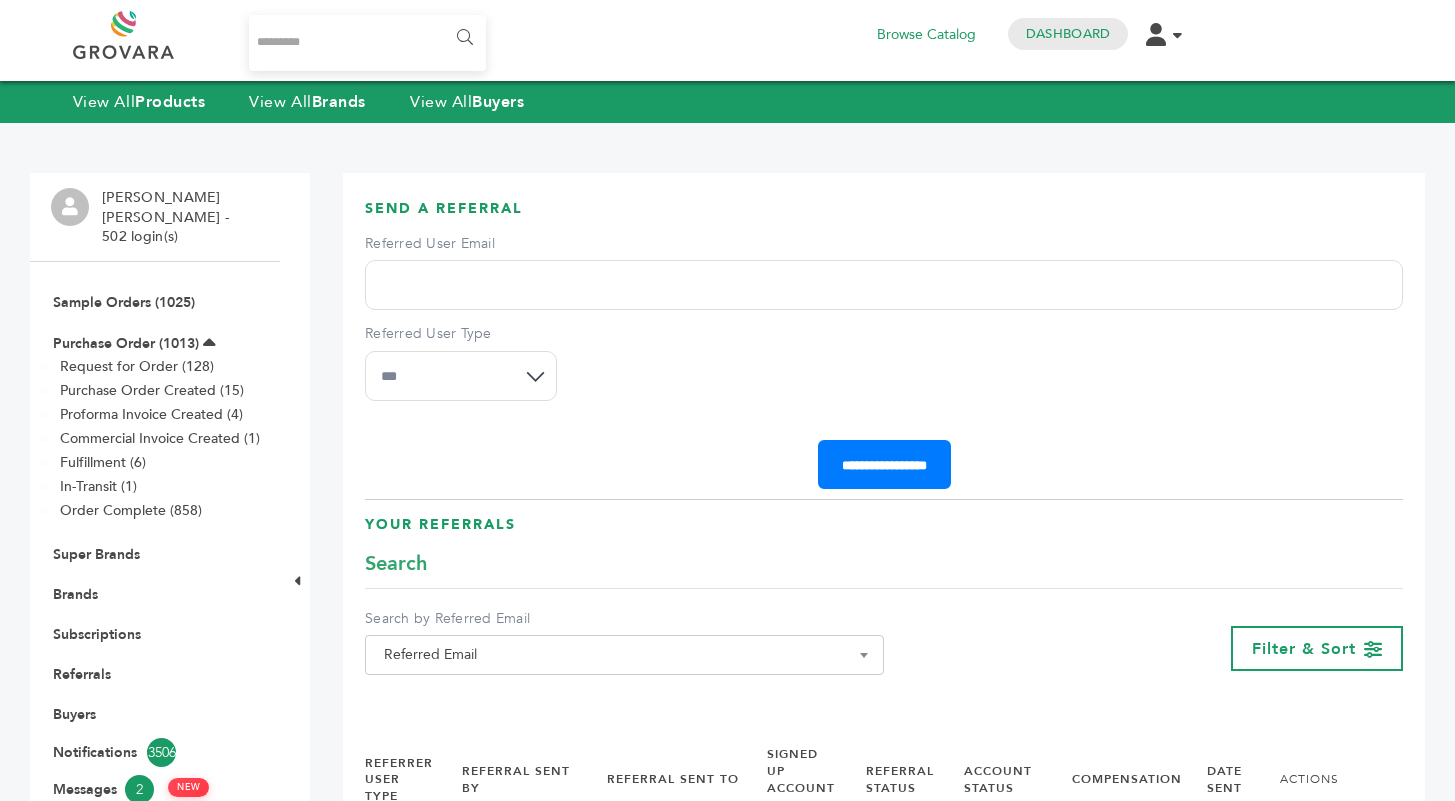 scroll, scrollTop: 117, scrollLeft: 0, axis: vertical 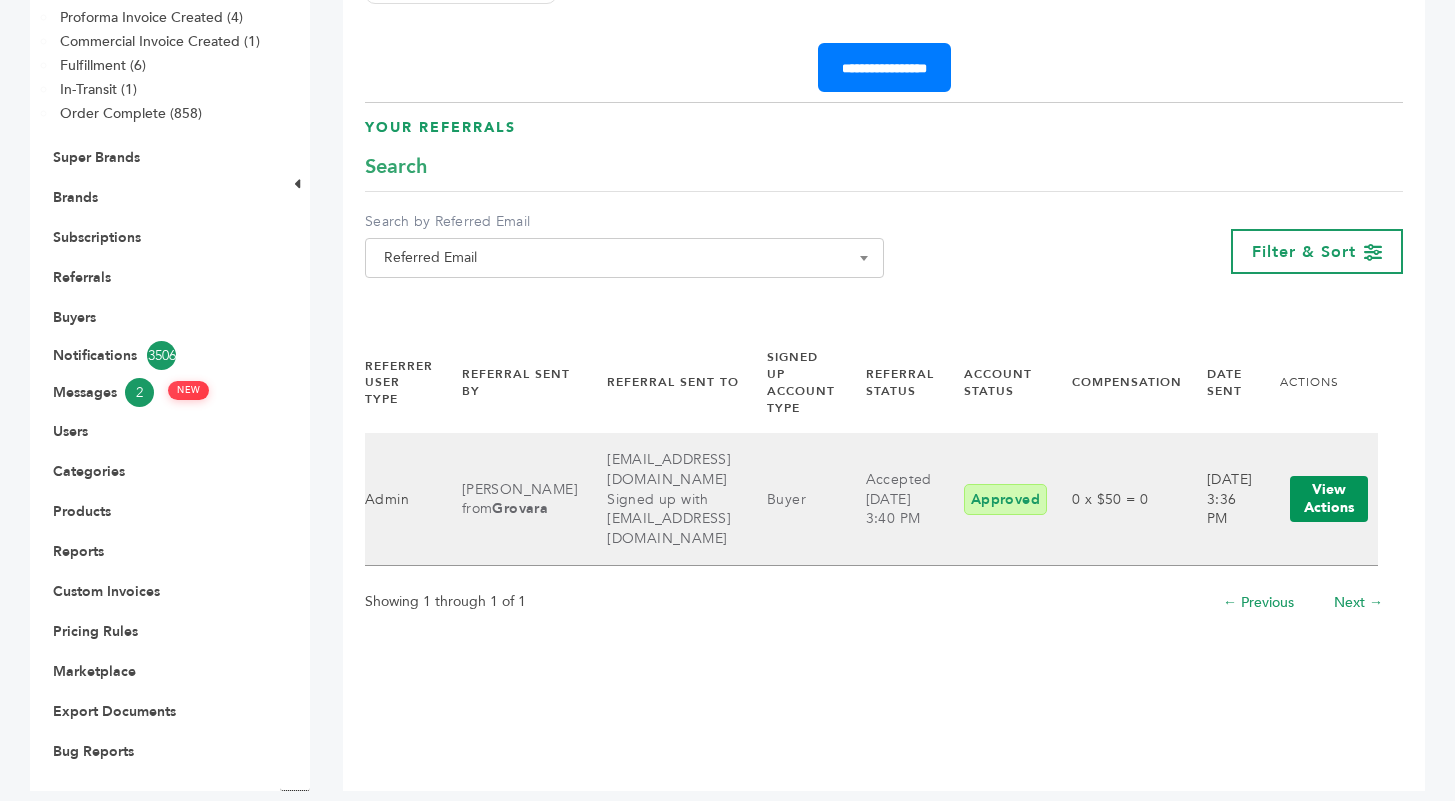 click on "View Actions" at bounding box center (1329, 499) 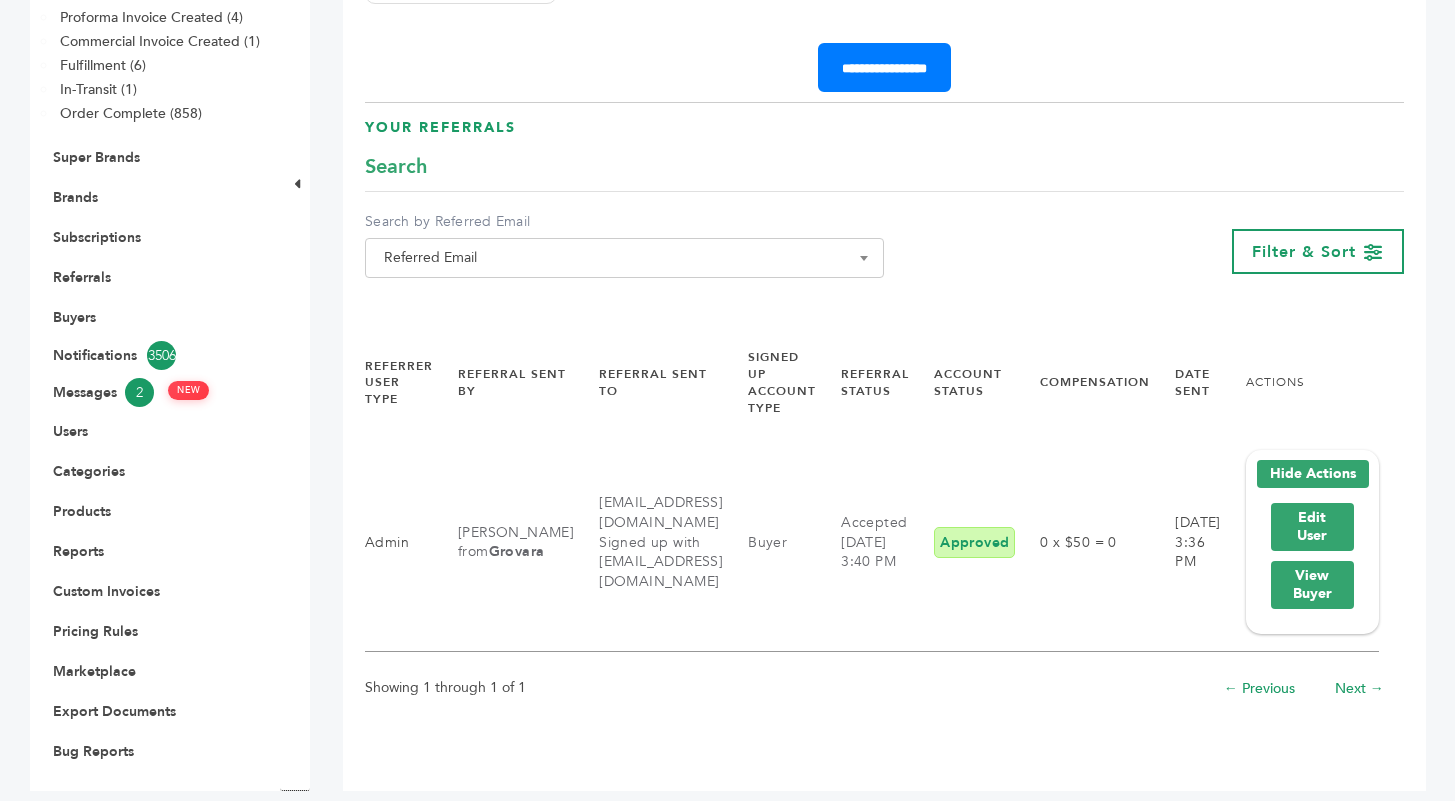 click on "Showing 1 through 1 of 1
← Previous 				 Next →" at bounding box center (884, 693) 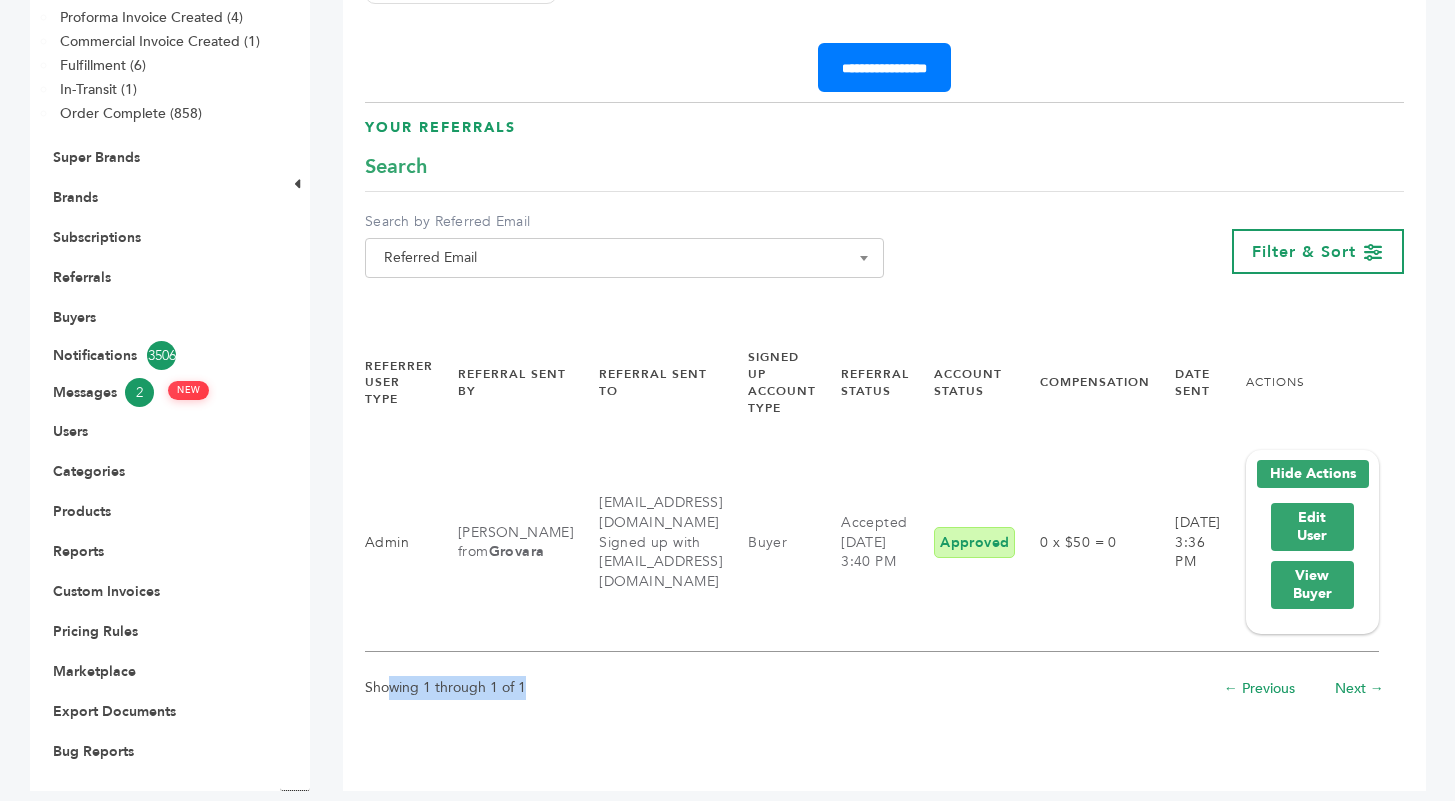 click on "Showing 1 through 1 of 1
← Previous 				 Next →" at bounding box center [884, 693] 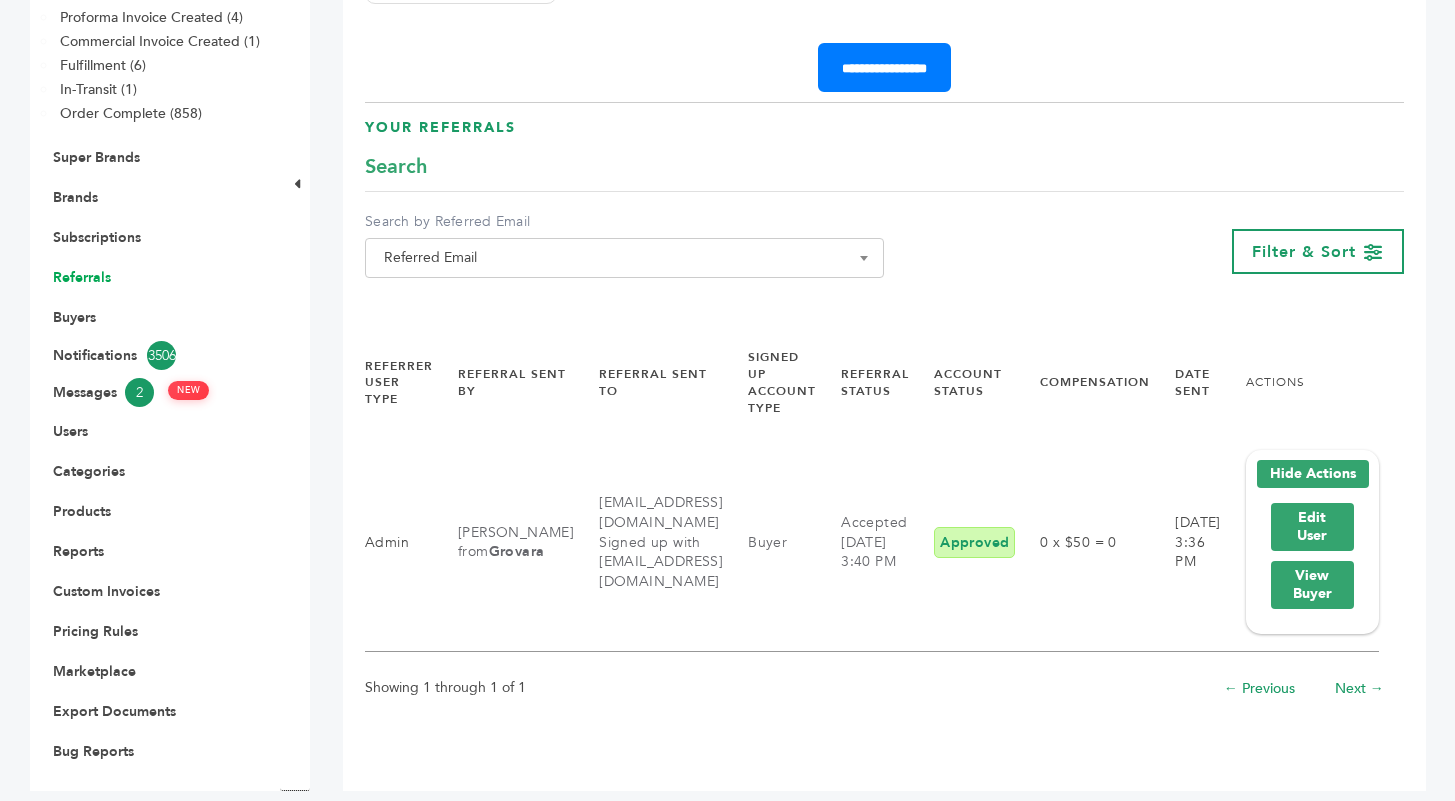 click on "Referrals" at bounding box center [82, 277] 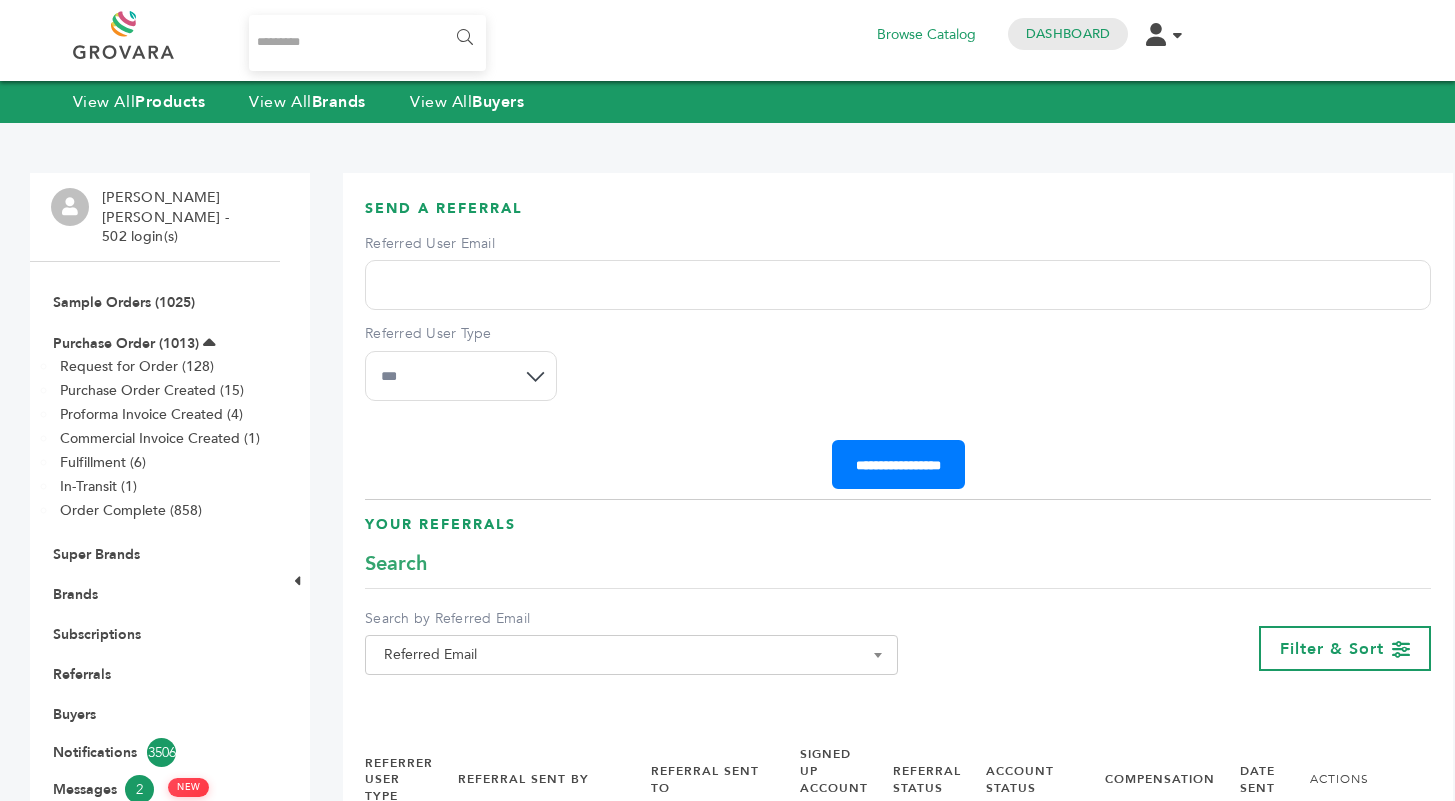 scroll, scrollTop: 0, scrollLeft: 0, axis: both 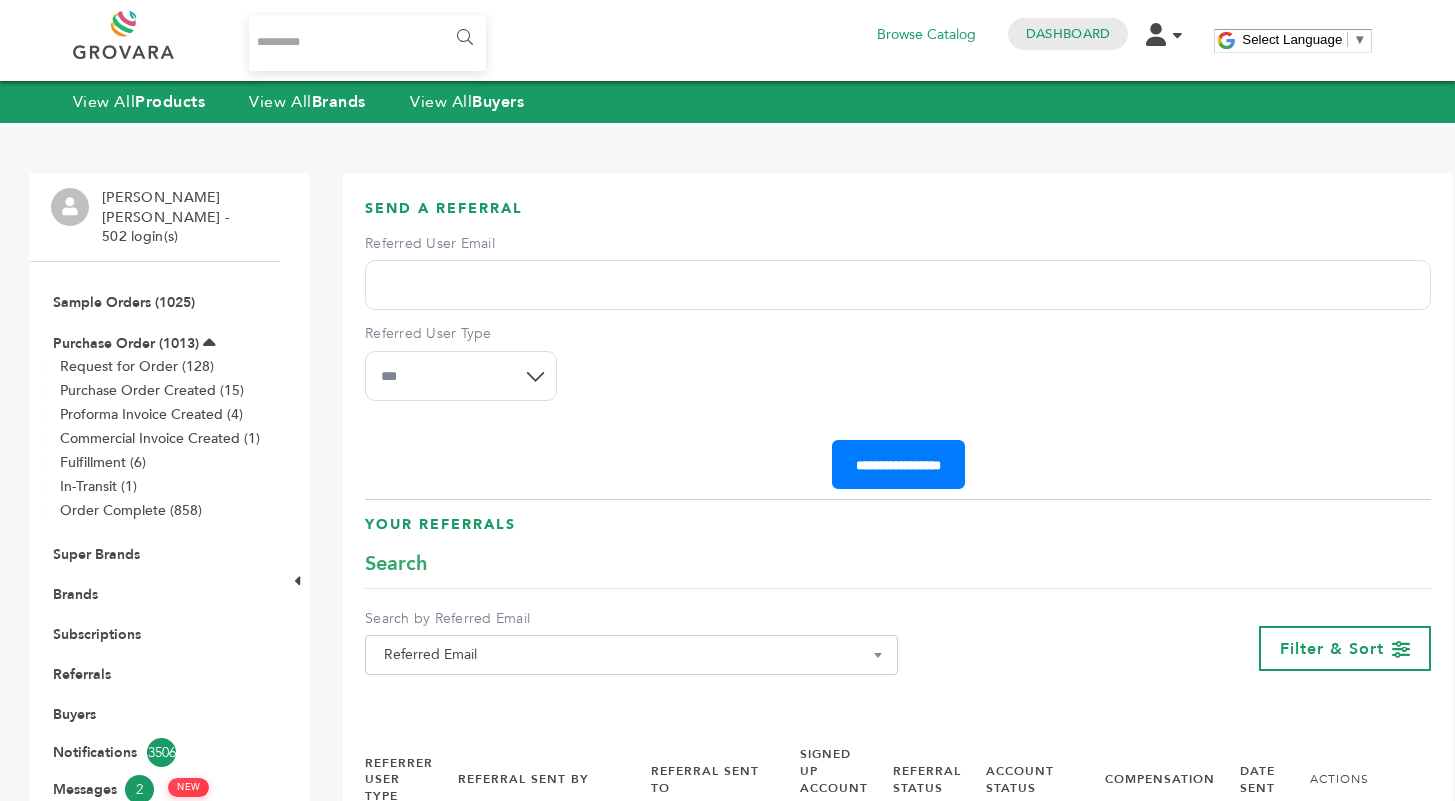 click on "Referred User Email" at bounding box center (898, 285) 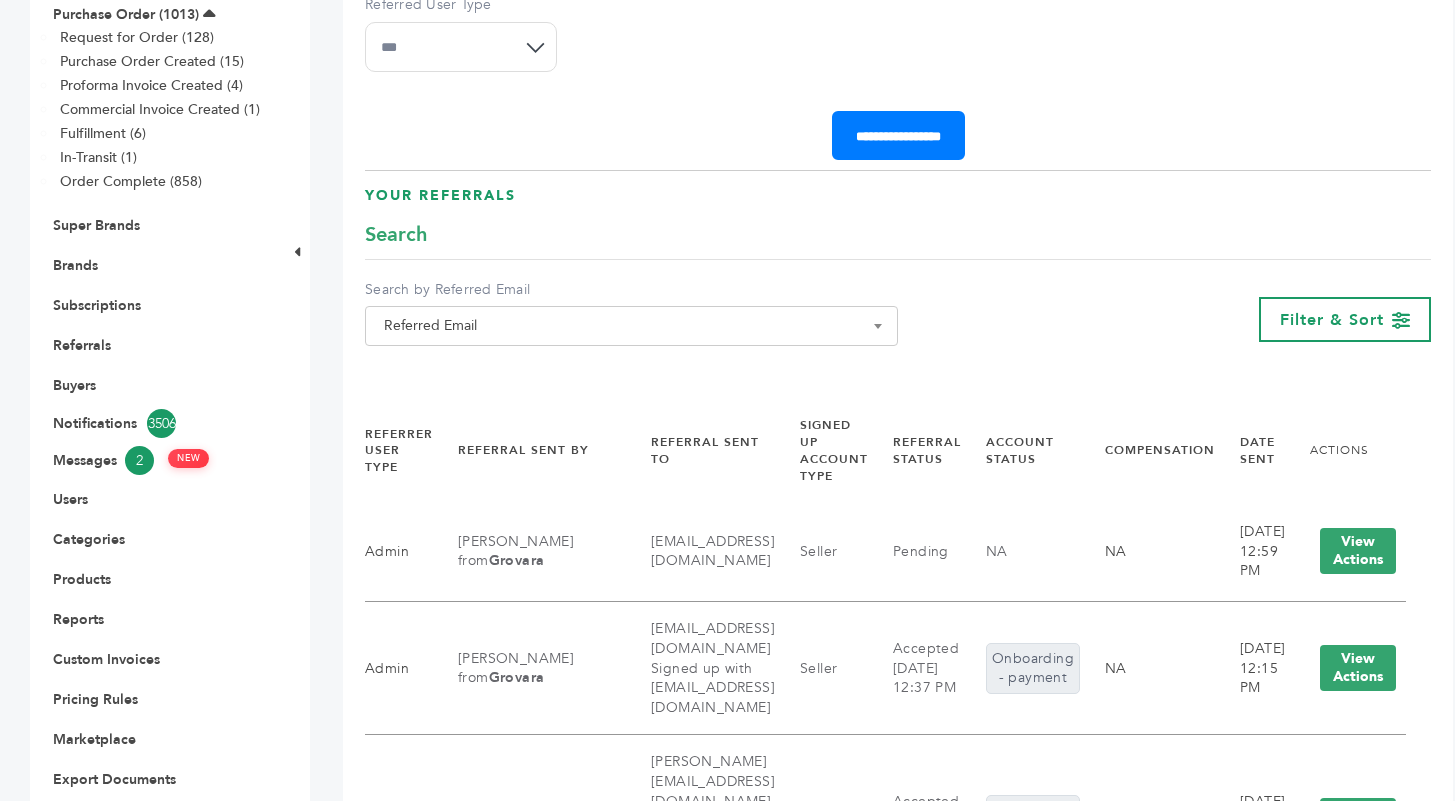 click on "Referred Email" at bounding box center (631, 326) 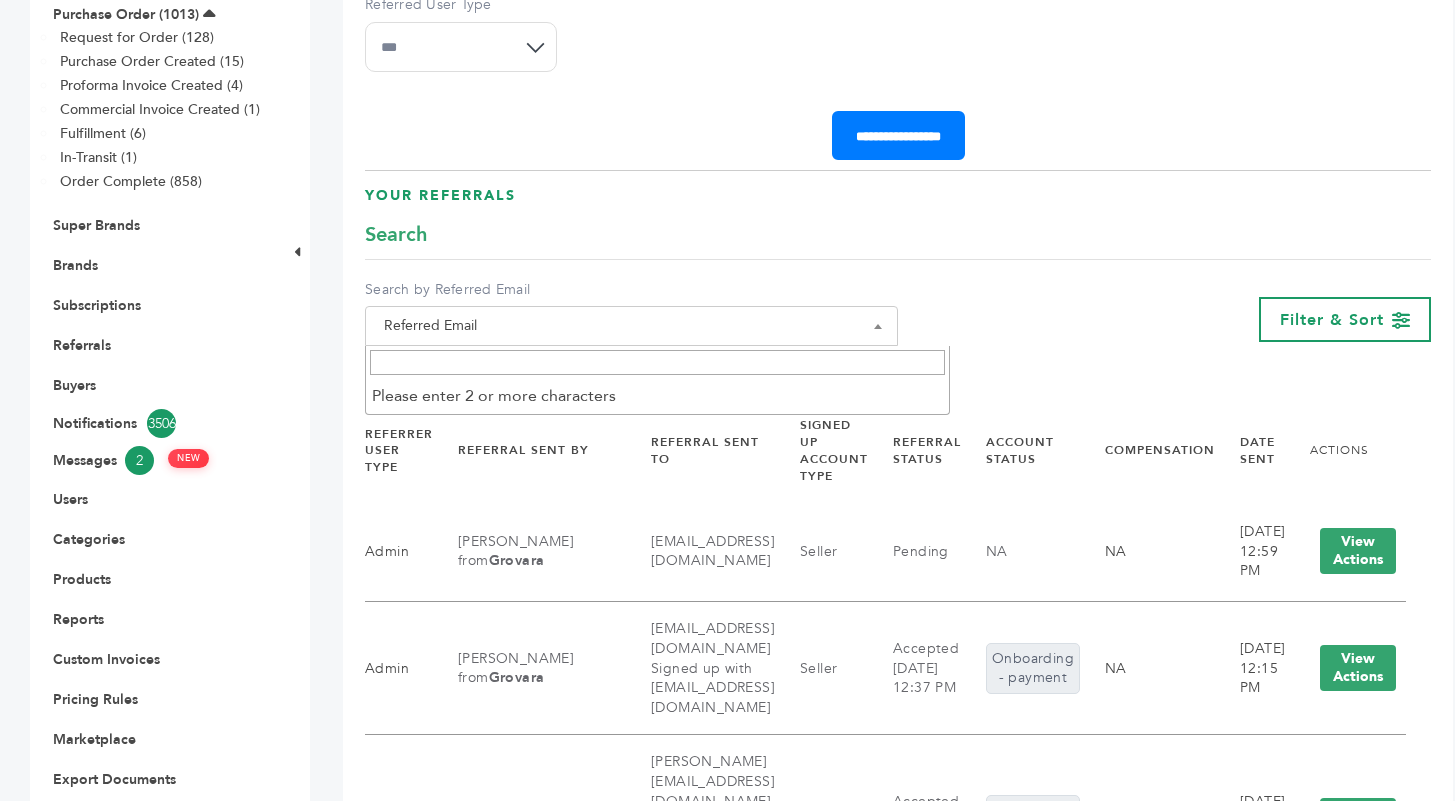 drag, startPoint x: 1164, startPoint y: 339, endPoint x: 1386, endPoint y: 304, distance: 224.74208 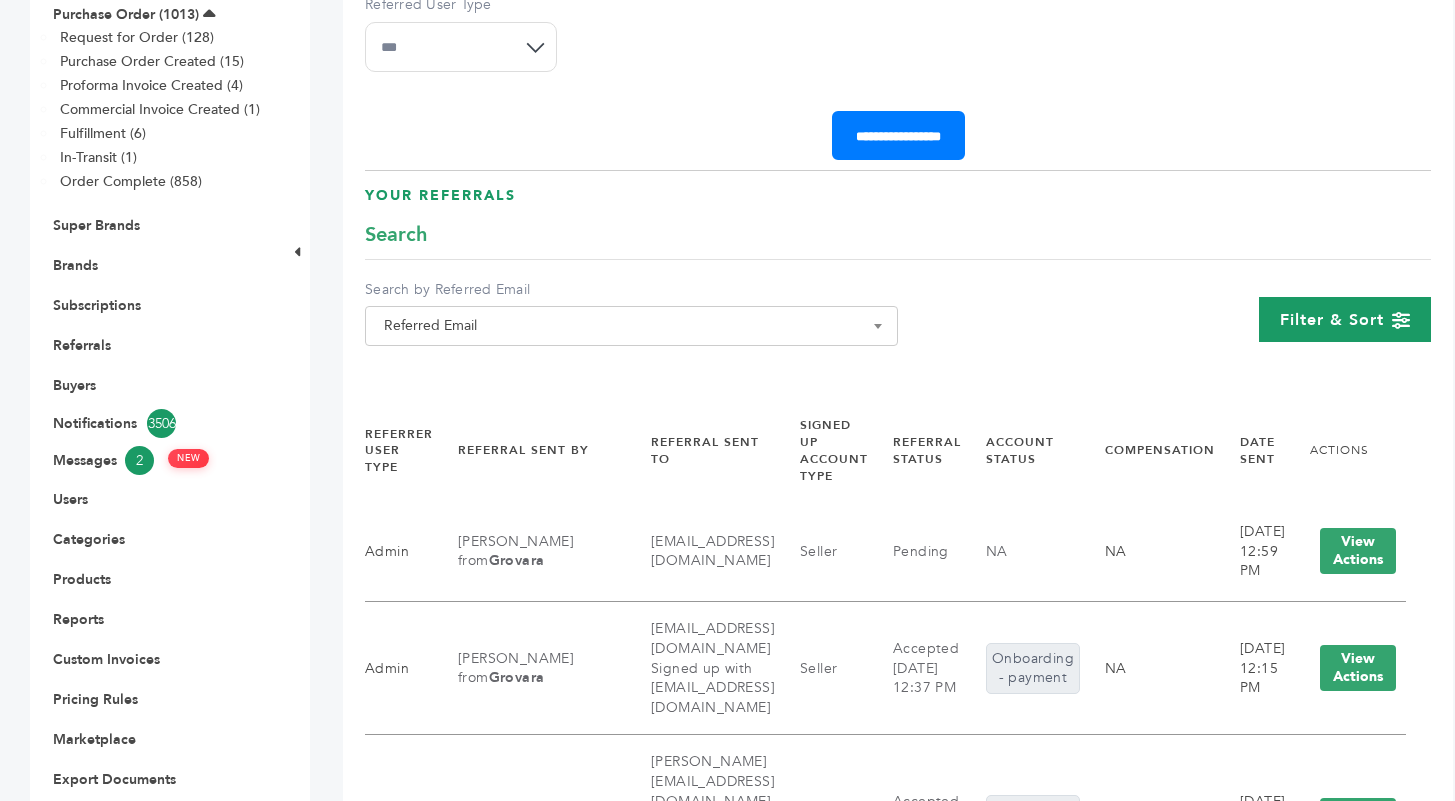 click on "Filter & Sort" at bounding box center (1345, 319) 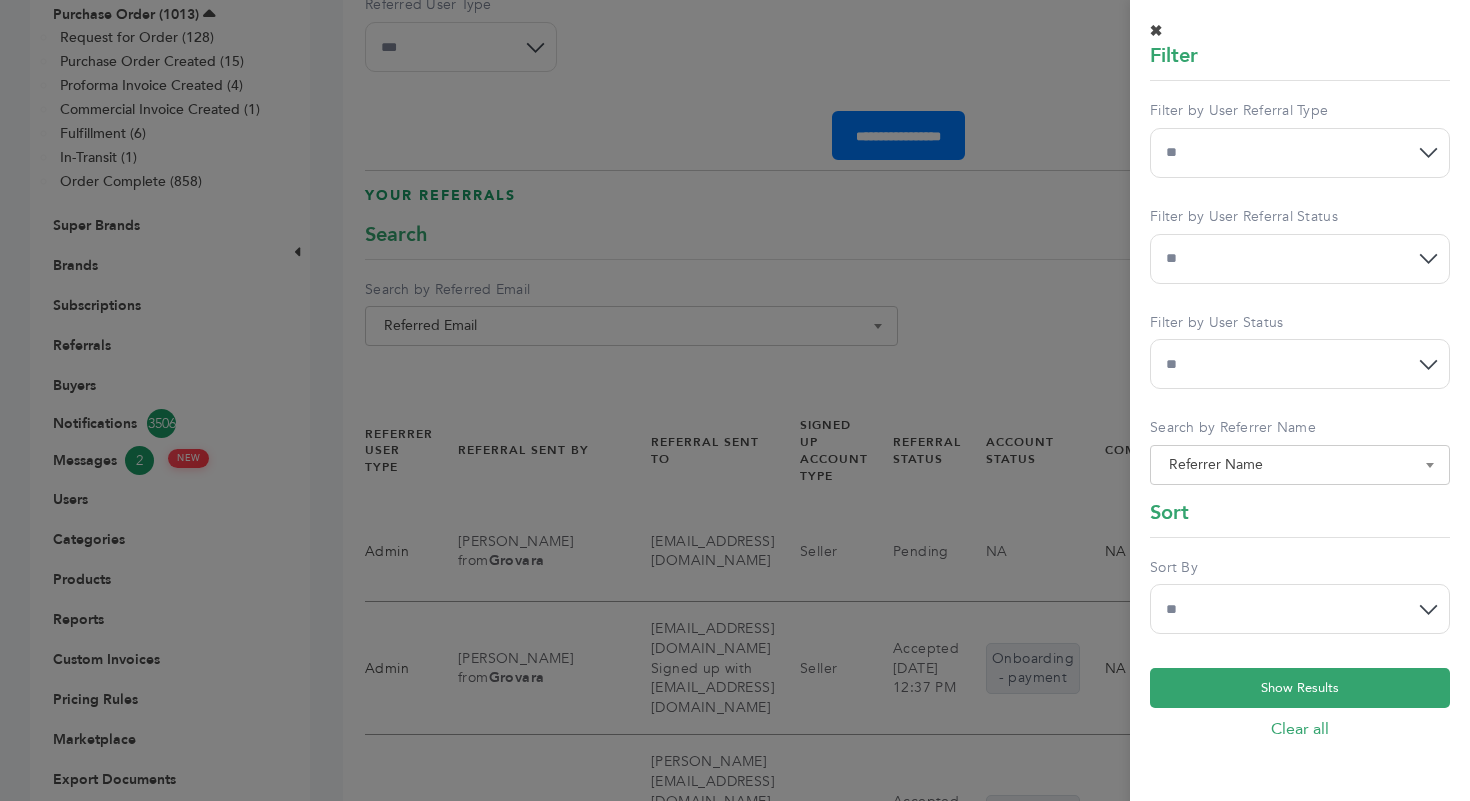 click on "** ******** ******** ******** *******" at bounding box center [1300, 259] 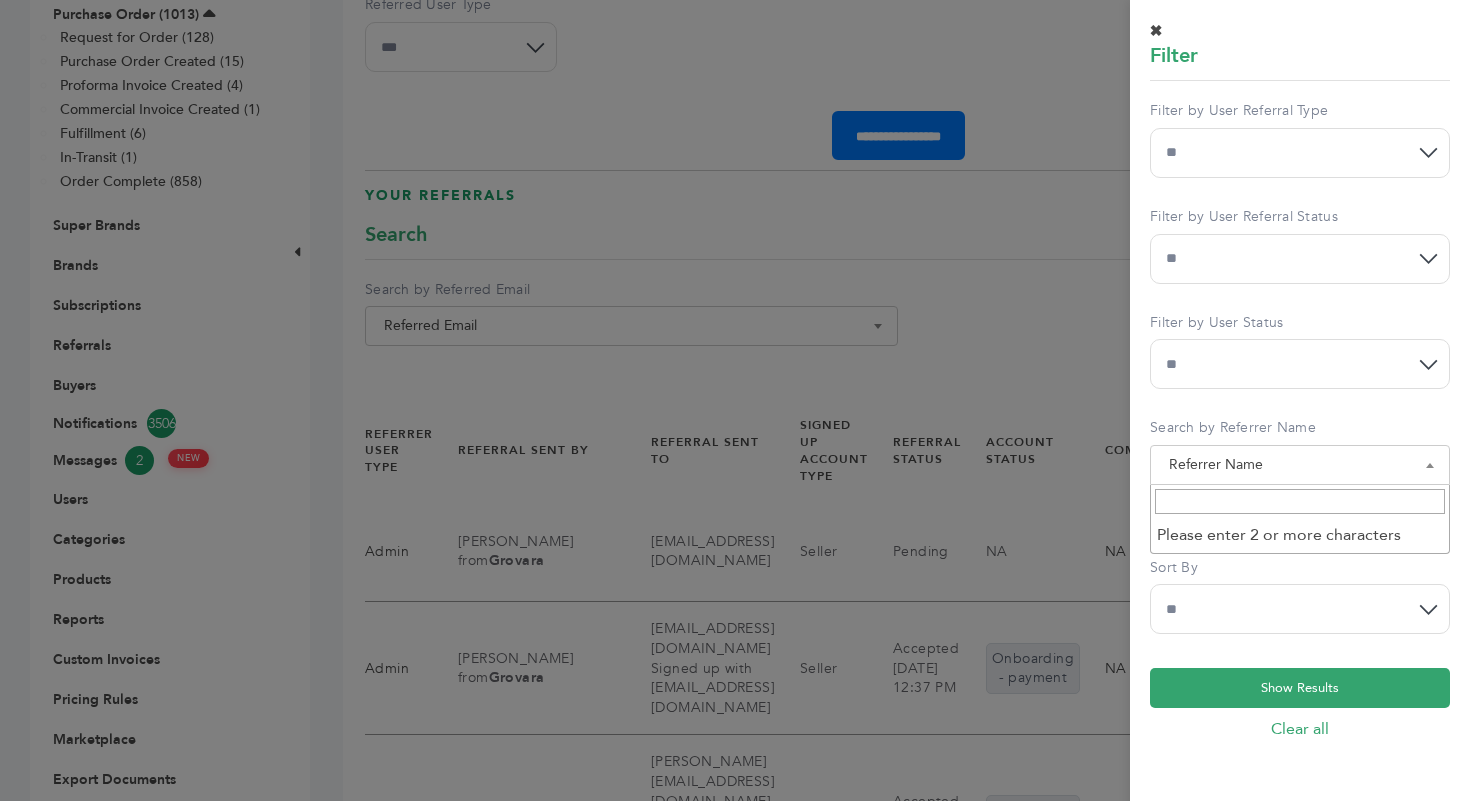 click at bounding box center [1300, 501] 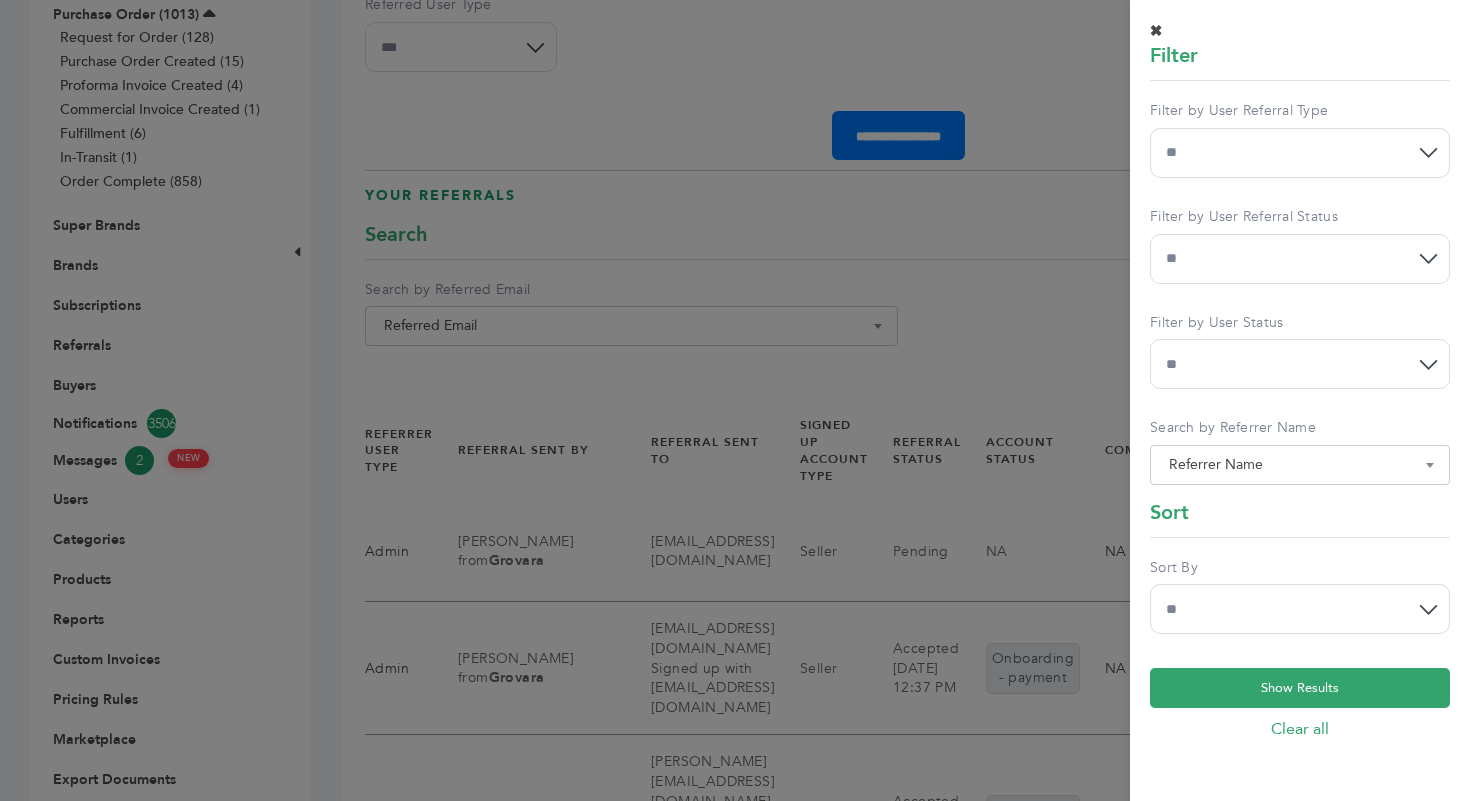 click on "Search by Referrer Name" at bounding box center (1300, 428) 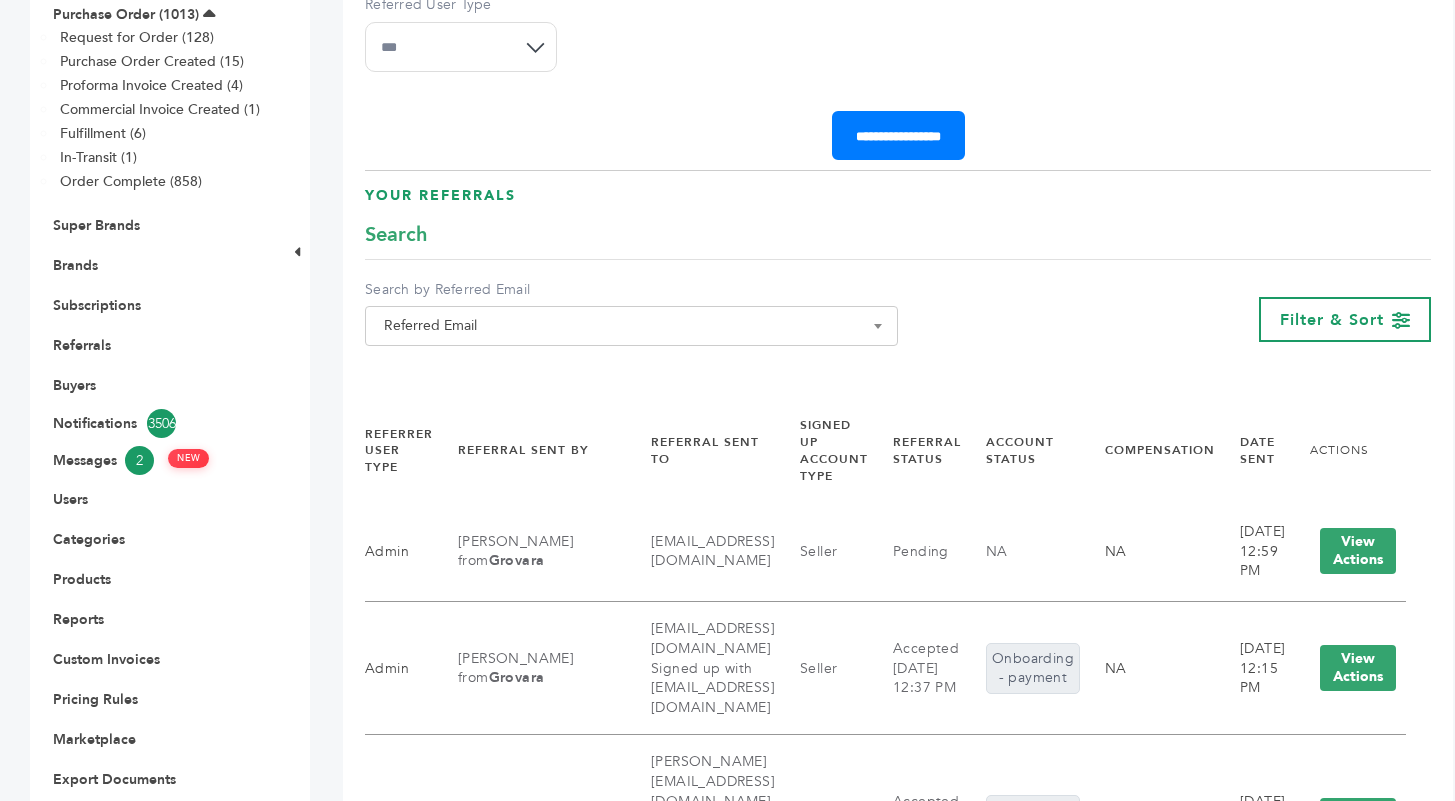 click on "Search" at bounding box center [898, 240] 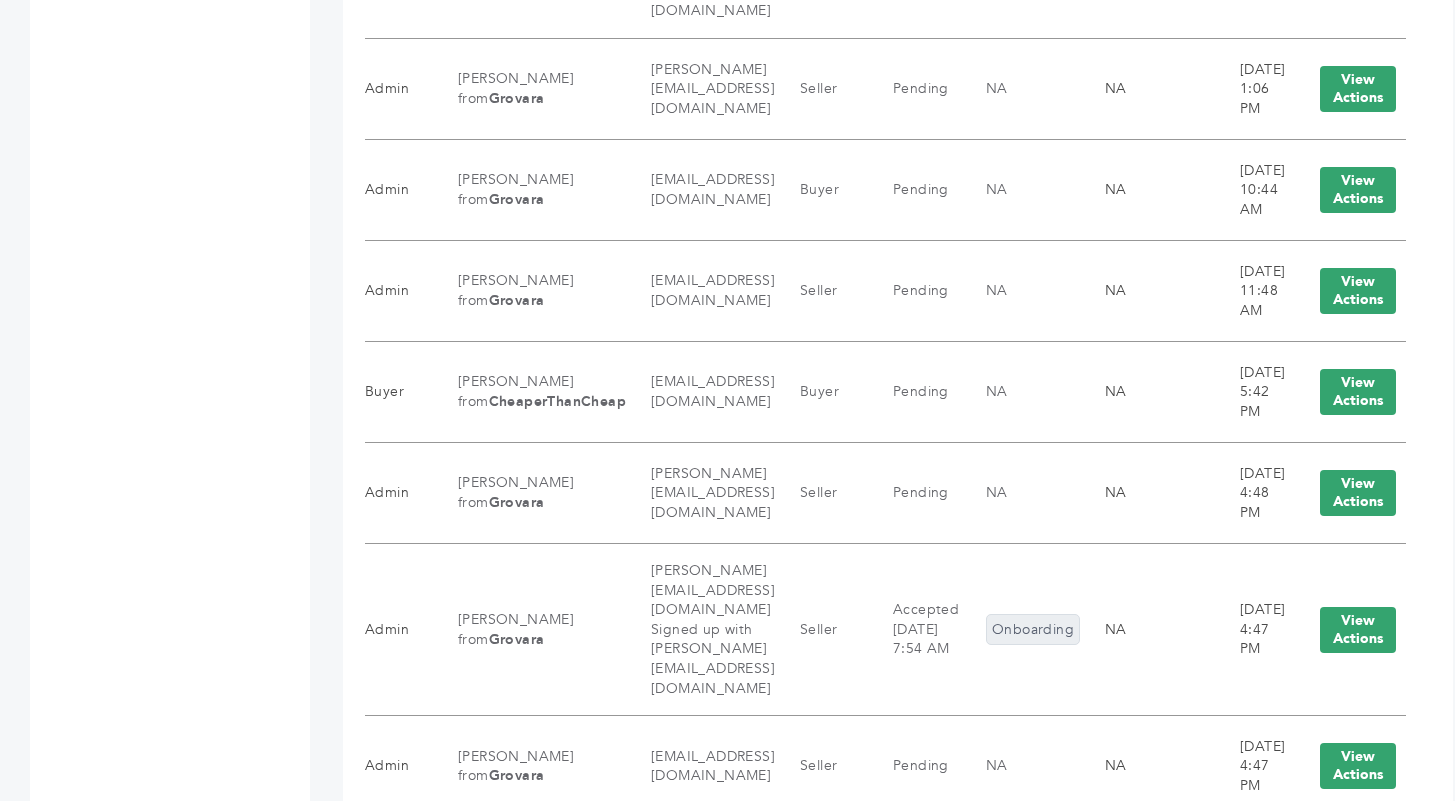 scroll, scrollTop: 2705, scrollLeft: 0, axis: vertical 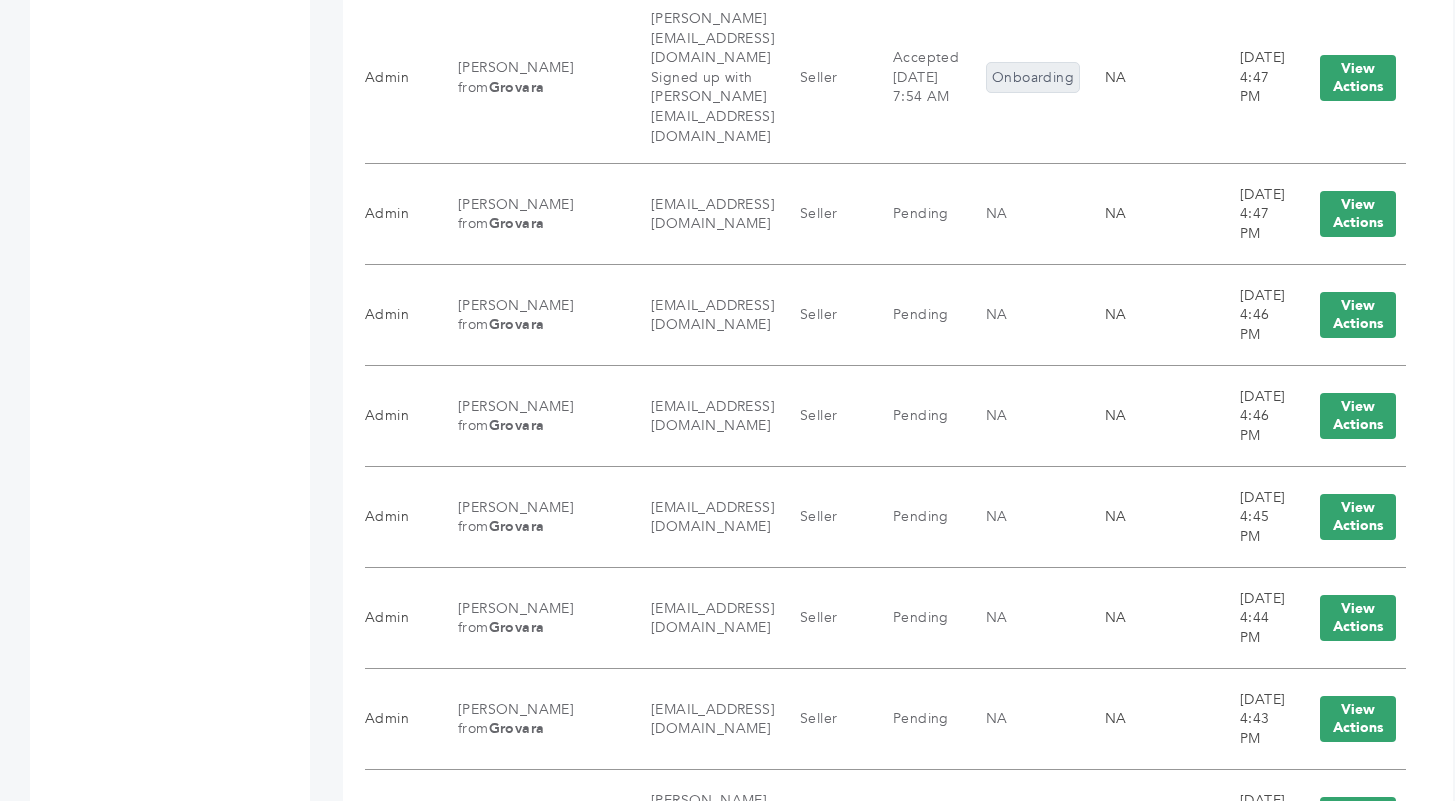 click on "2" at bounding box center [1195, 1009] 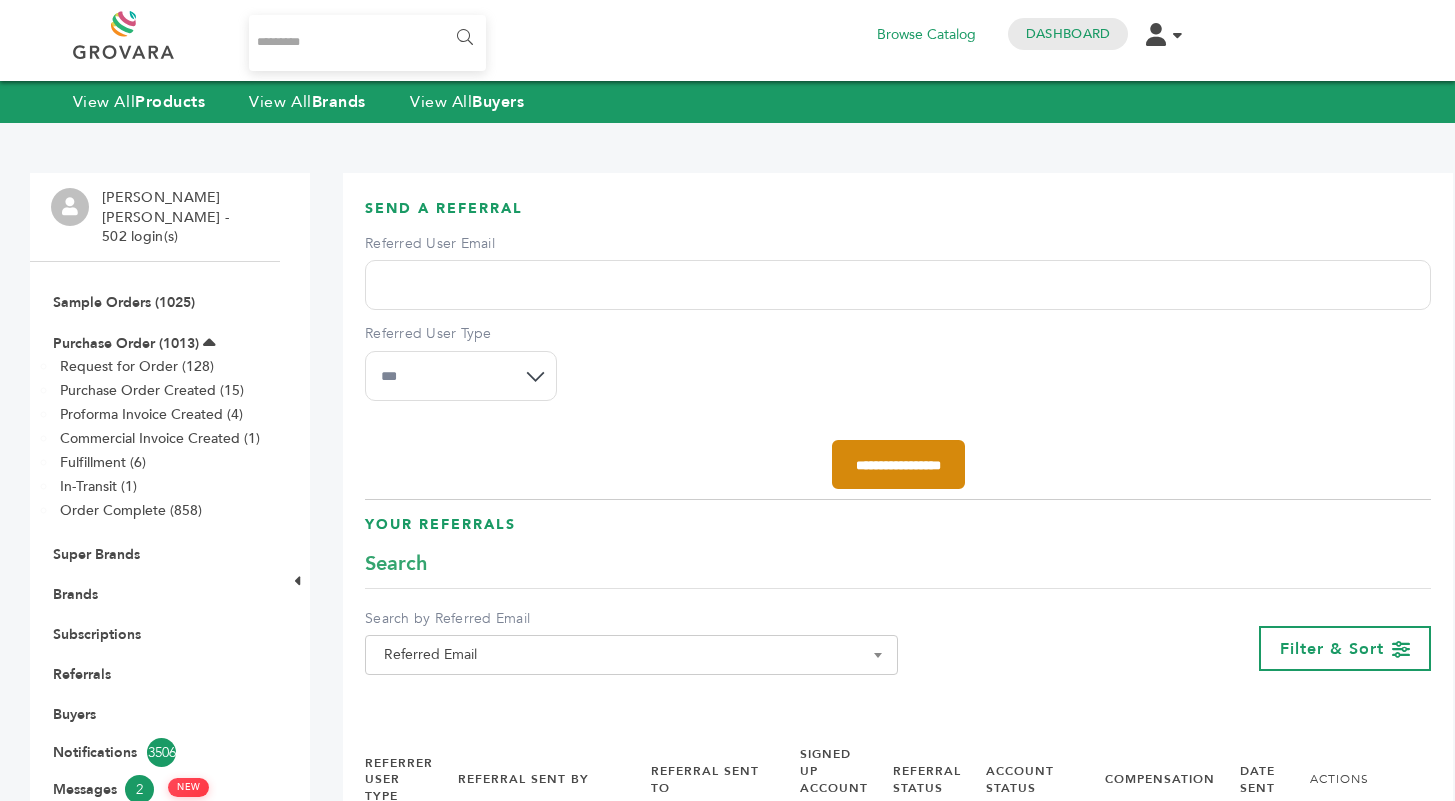 scroll, scrollTop: 0, scrollLeft: 0, axis: both 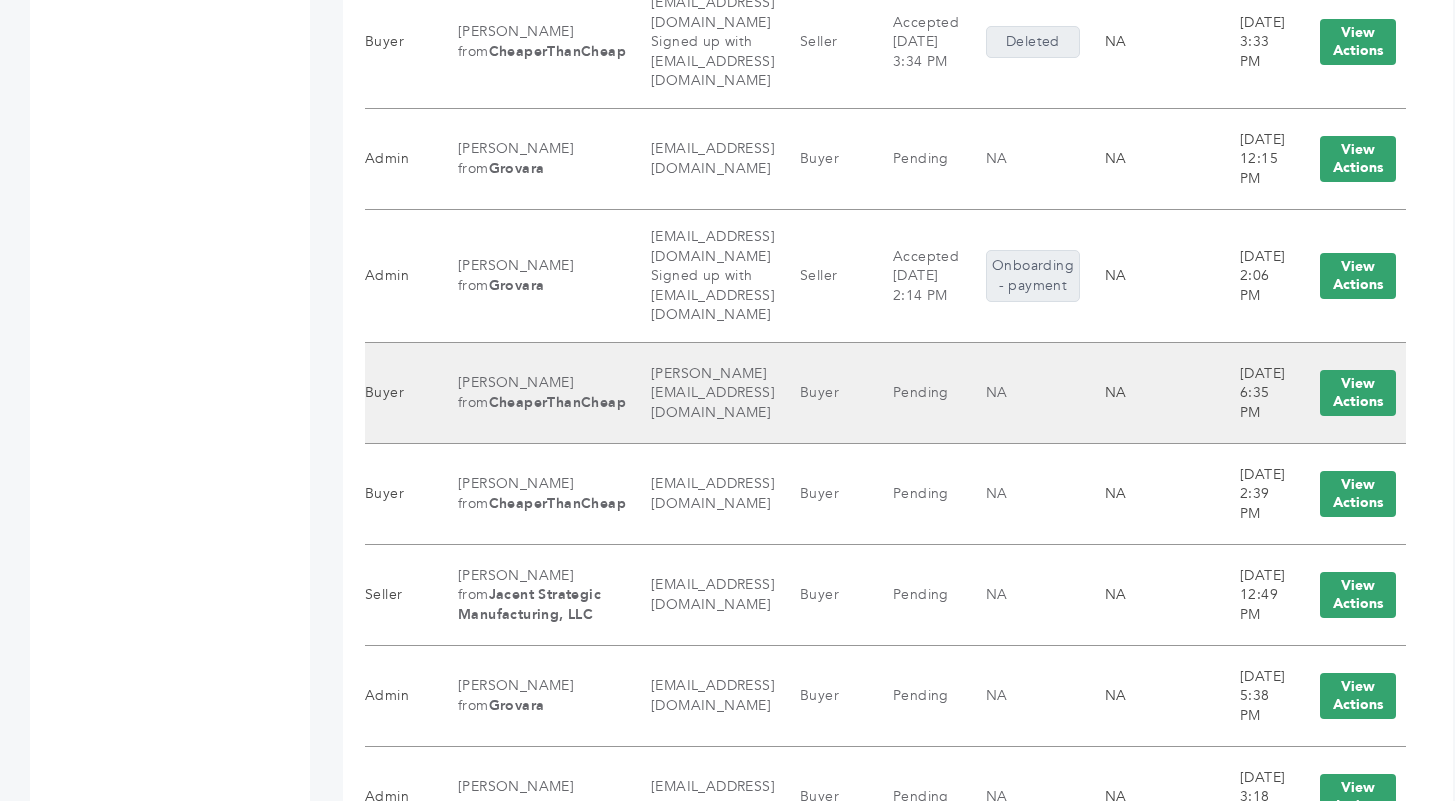 drag, startPoint x: 618, startPoint y: 174, endPoint x: 797, endPoint y: 180, distance: 179.10052 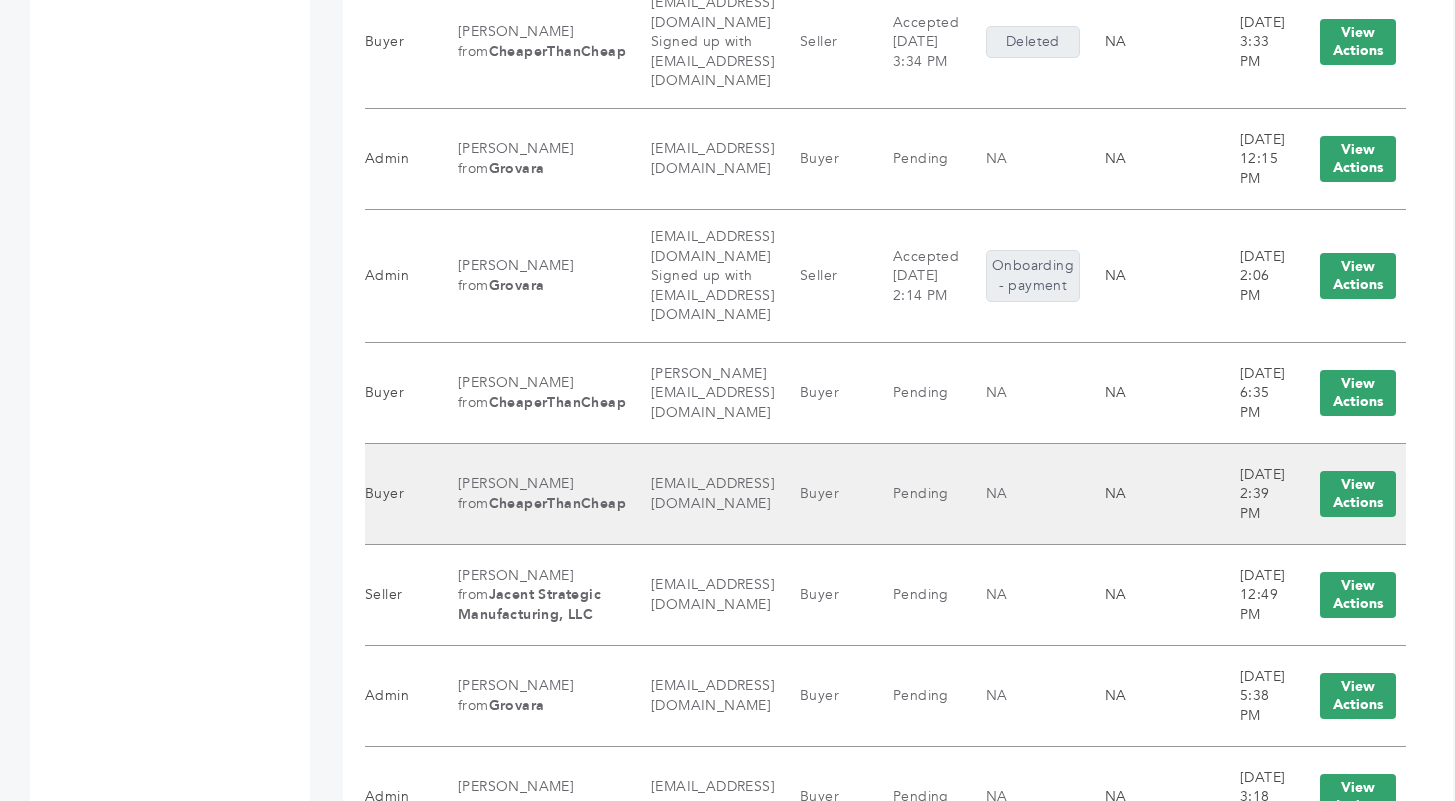 drag, startPoint x: 614, startPoint y: 282, endPoint x: 787, endPoint y: 285, distance: 173.02602 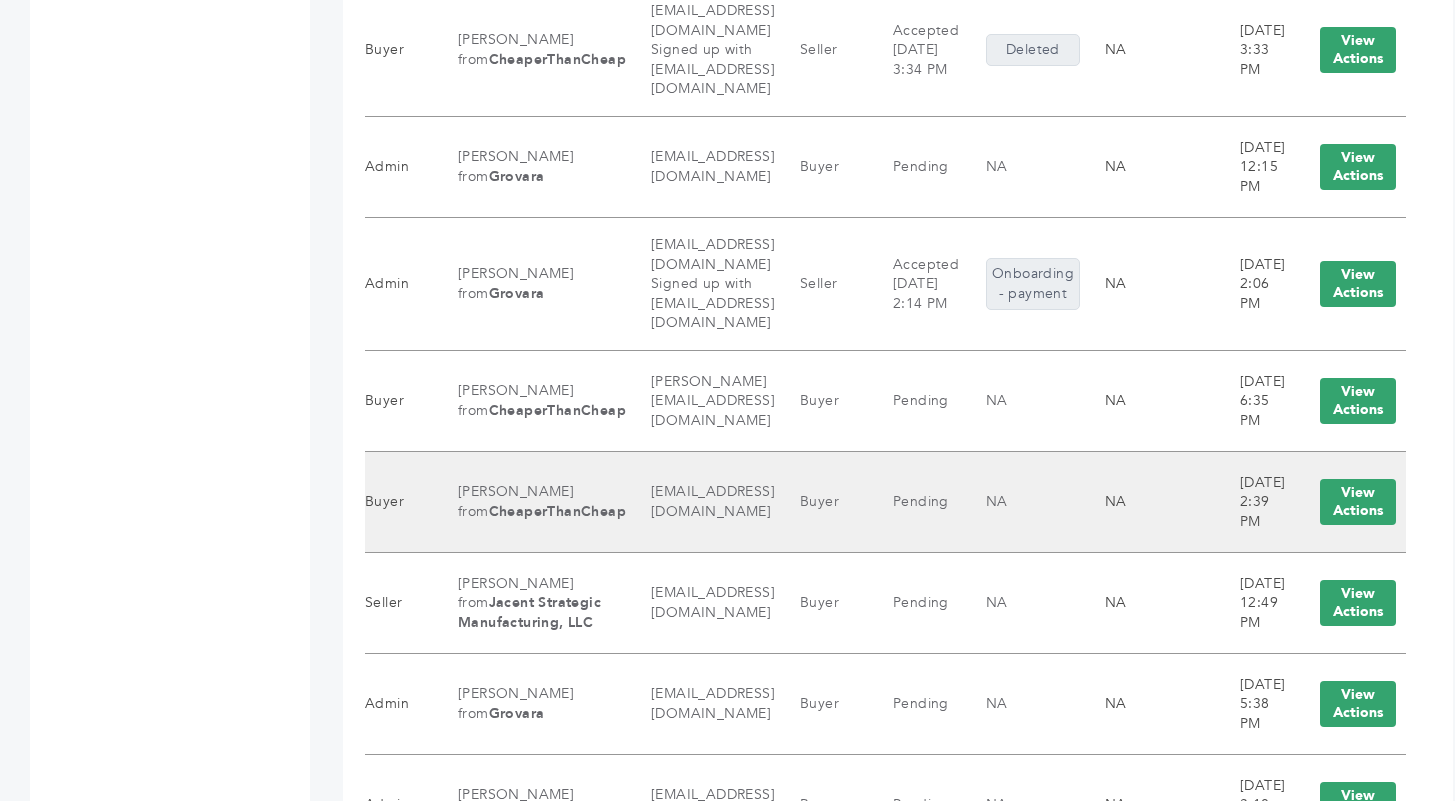 scroll, scrollTop: 2506, scrollLeft: 0, axis: vertical 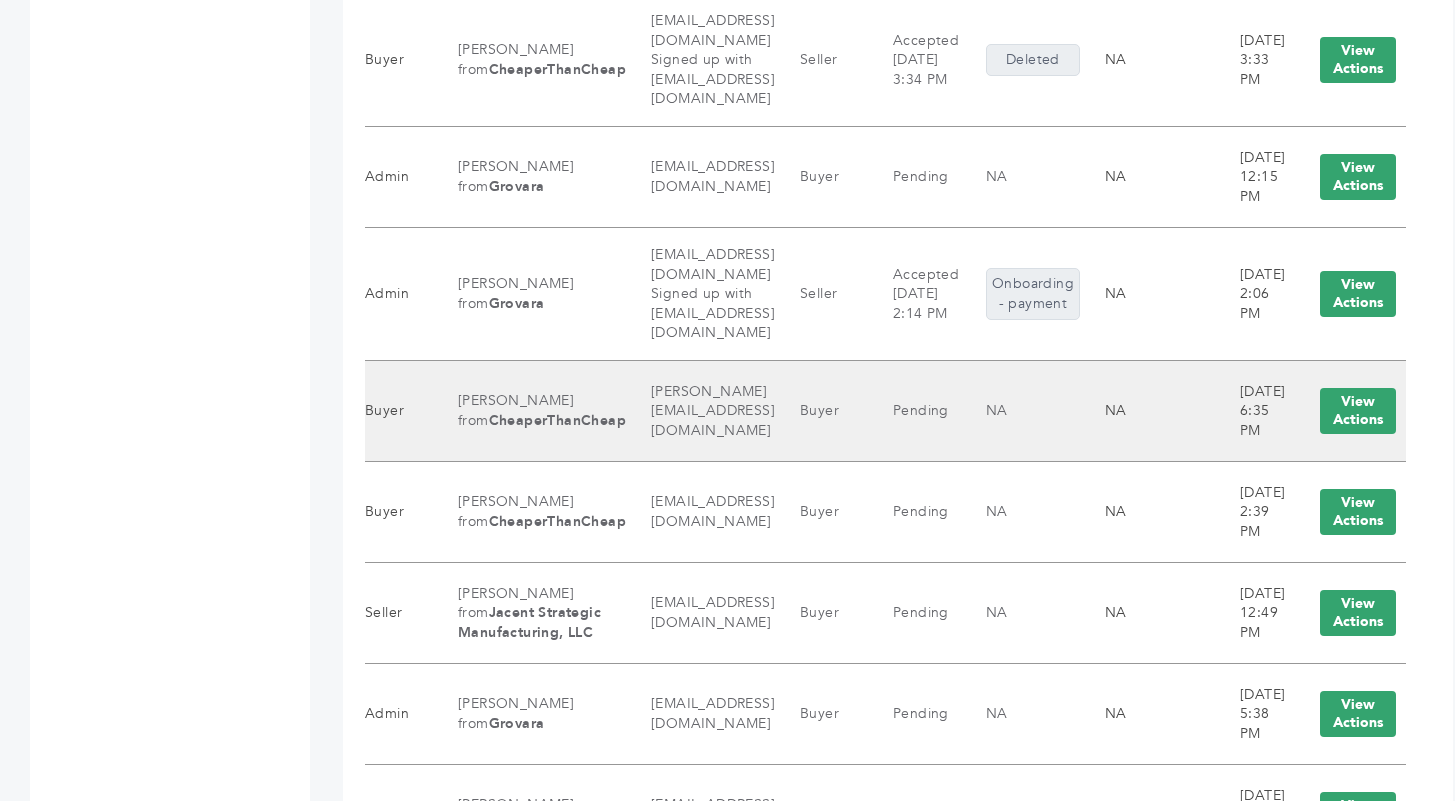 drag, startPoint x: 615, startPoint y: 196, endPoint x: 776, endPoint y: 202, distance: 161.11176 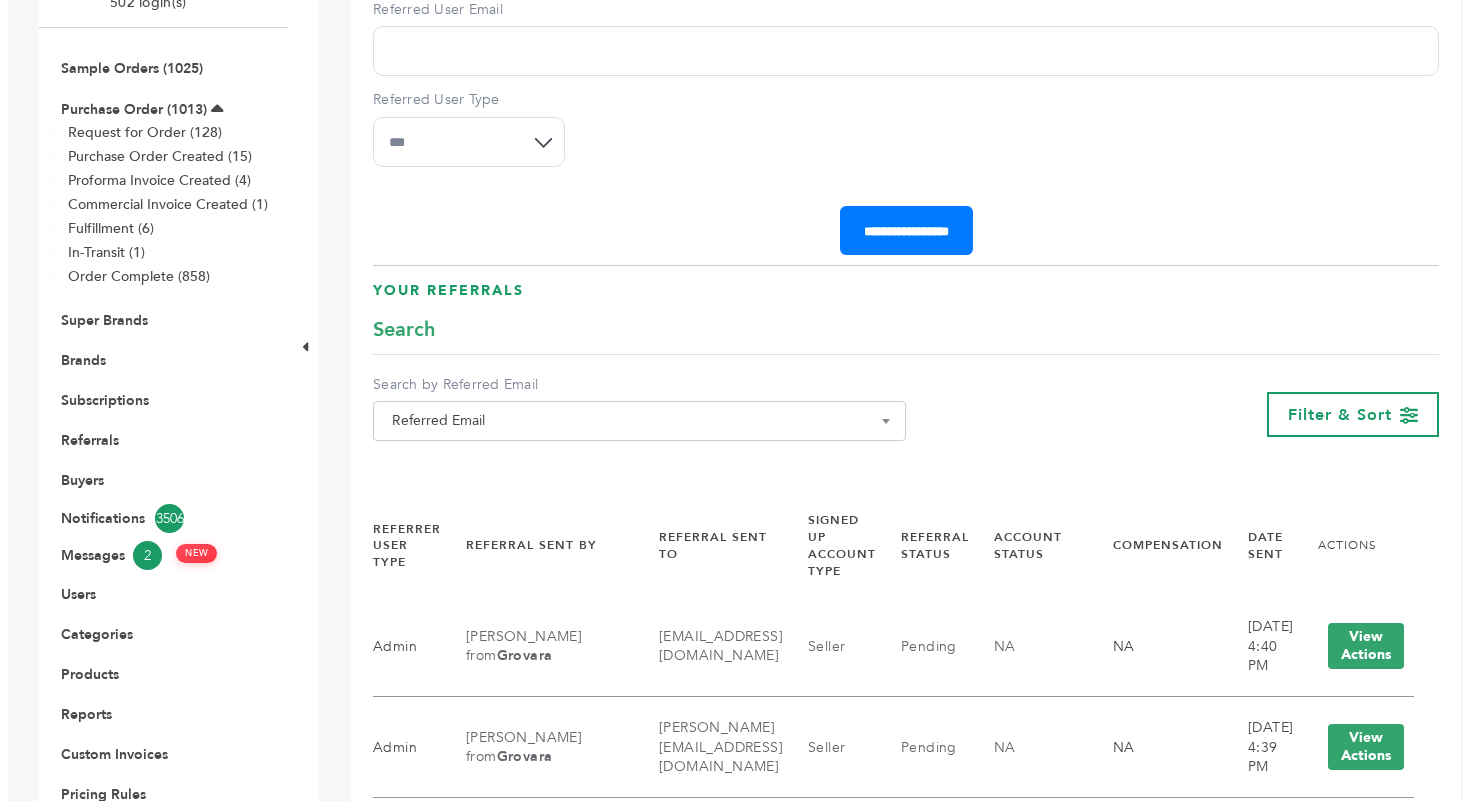 scroll, scrollTop: 225, scrollLeft: 0, axis: vertical 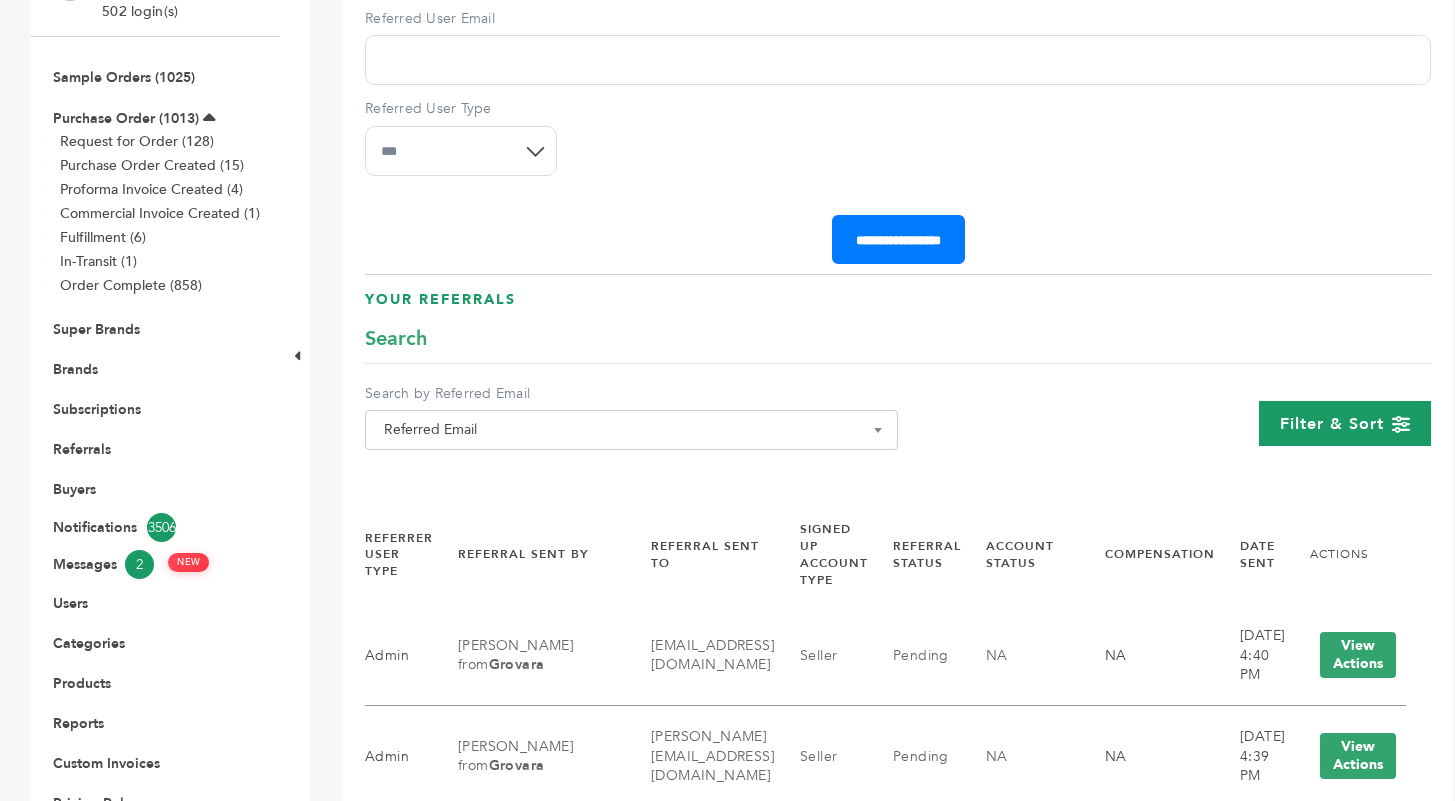 click on "Filter & Sort" at bounding box center [1345, 423] 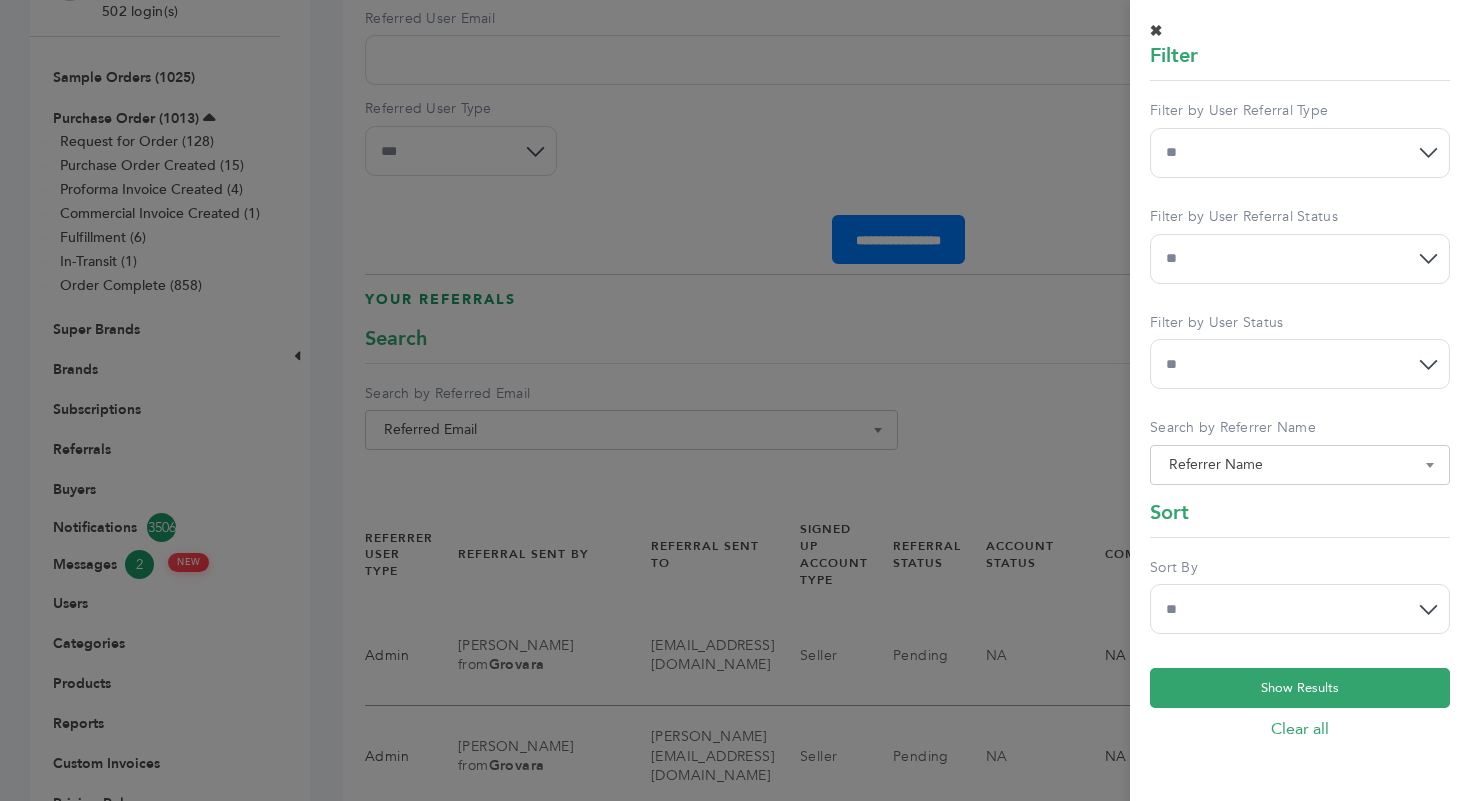 click on "Referrer Name" at bounding box center (1300, 465) 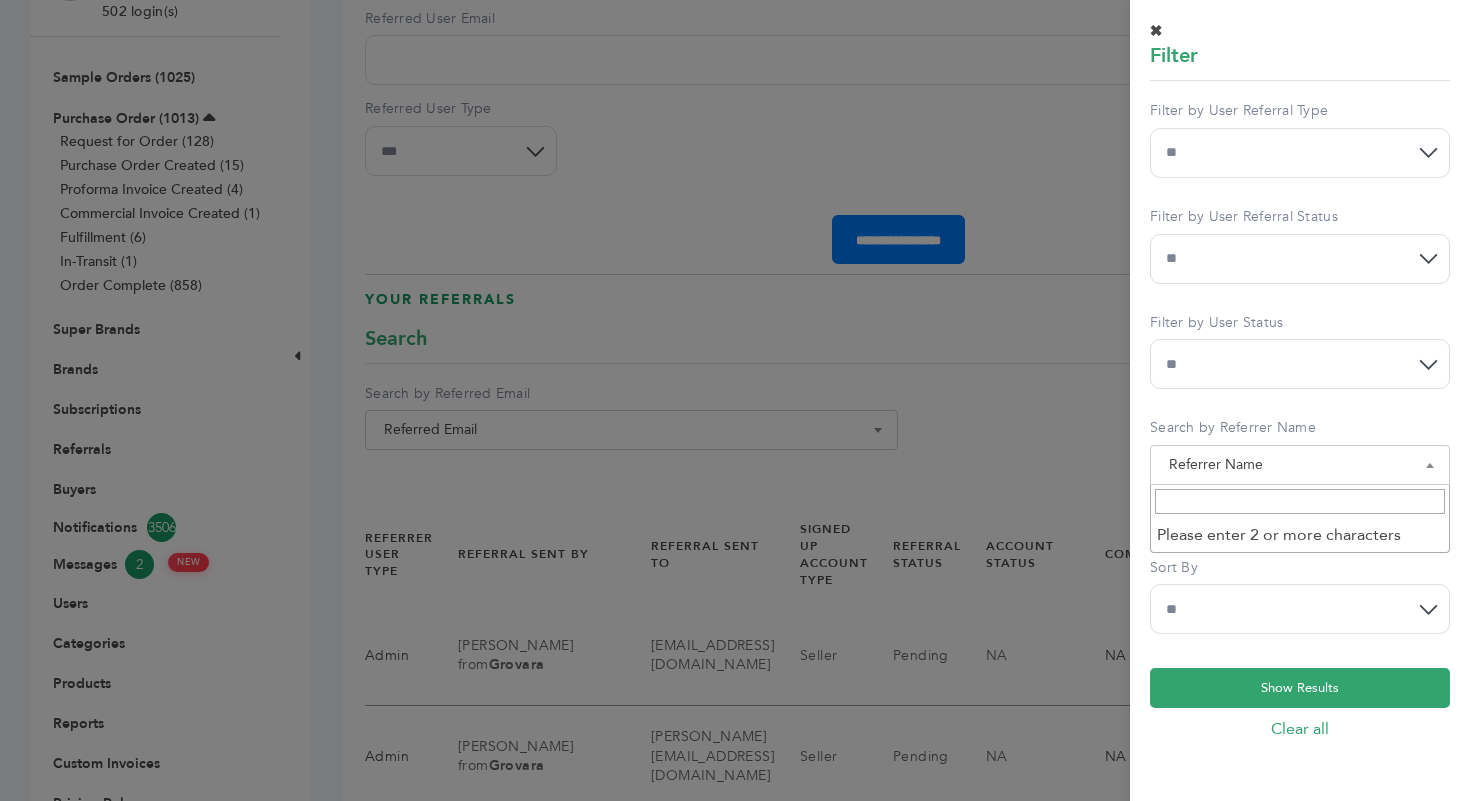 drag, startPoint x: 1177, startPoint y: 448, endPoint x: 1179, endPoint y: 462, distance: 14.142136 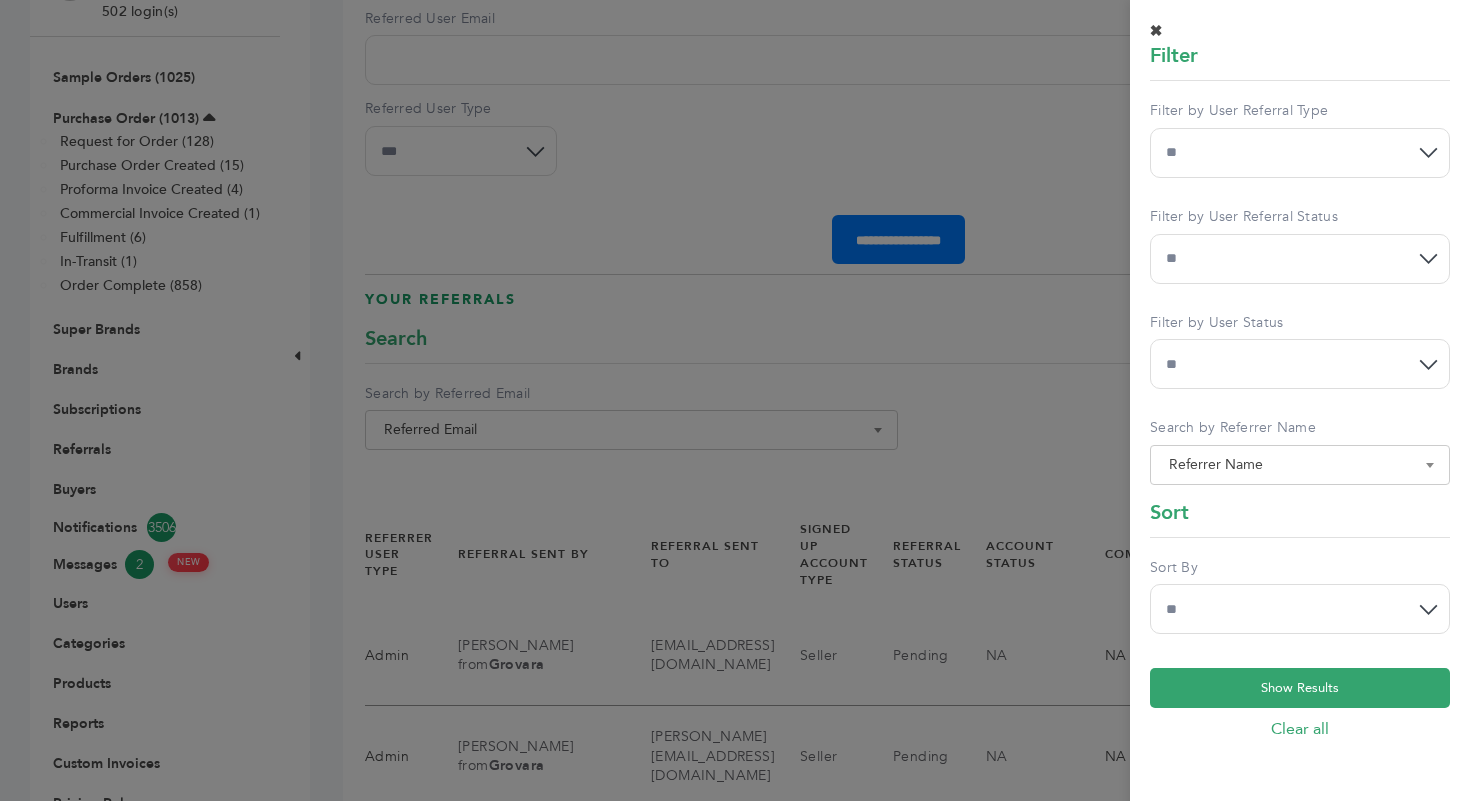 click on "Referrer Name" at bounding box center [1300, 465] 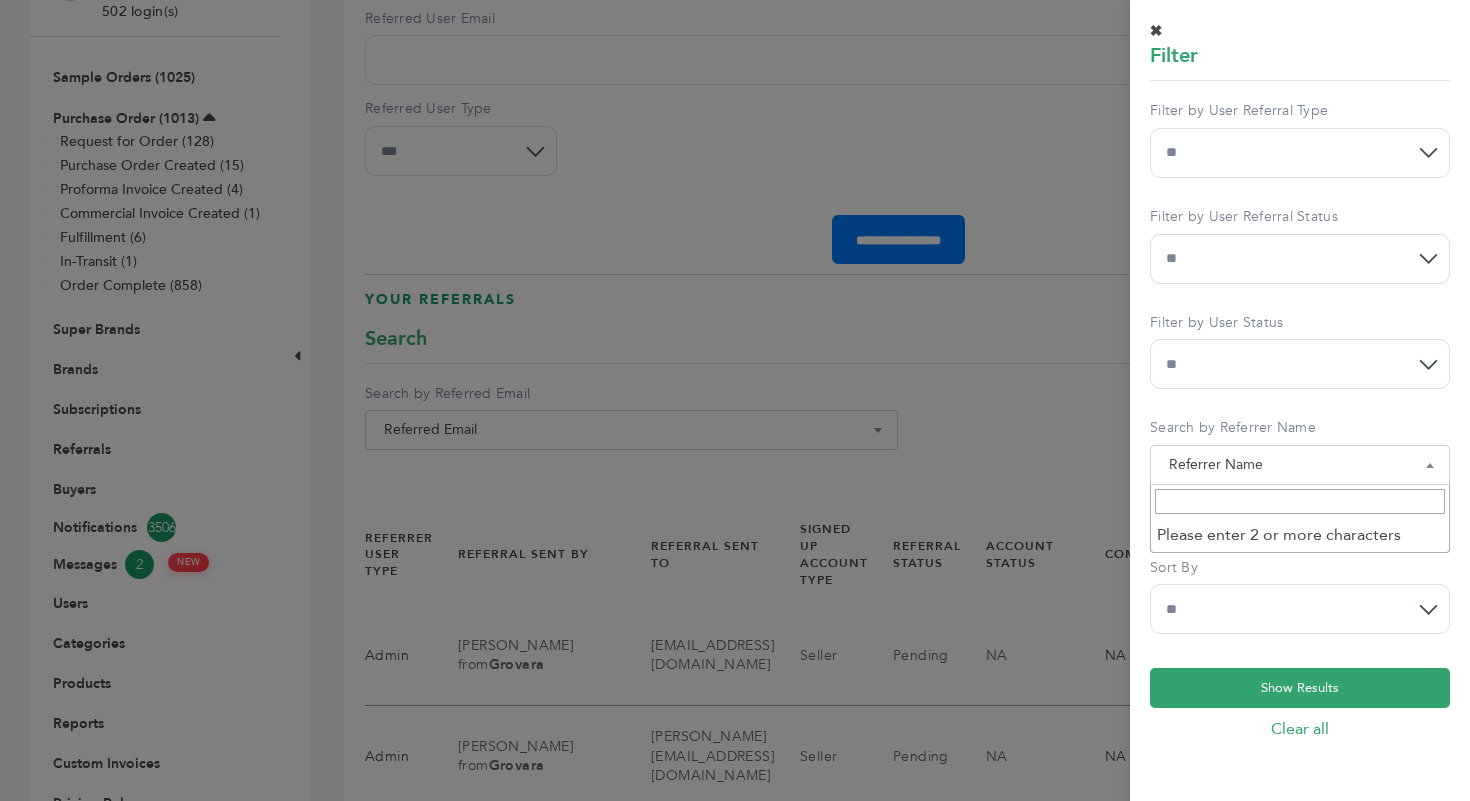 click at bounding box center (1300, 501) 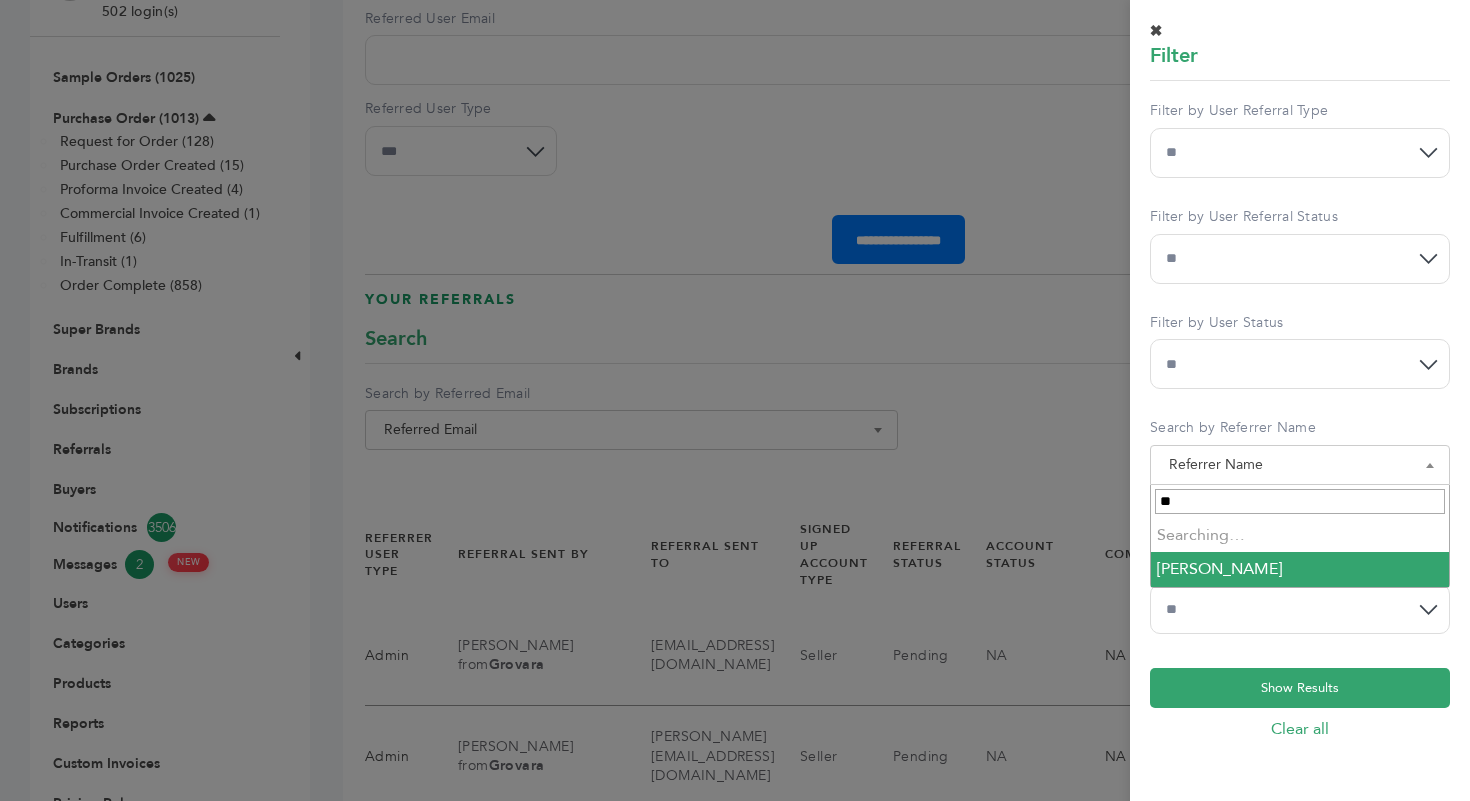 type on "*" 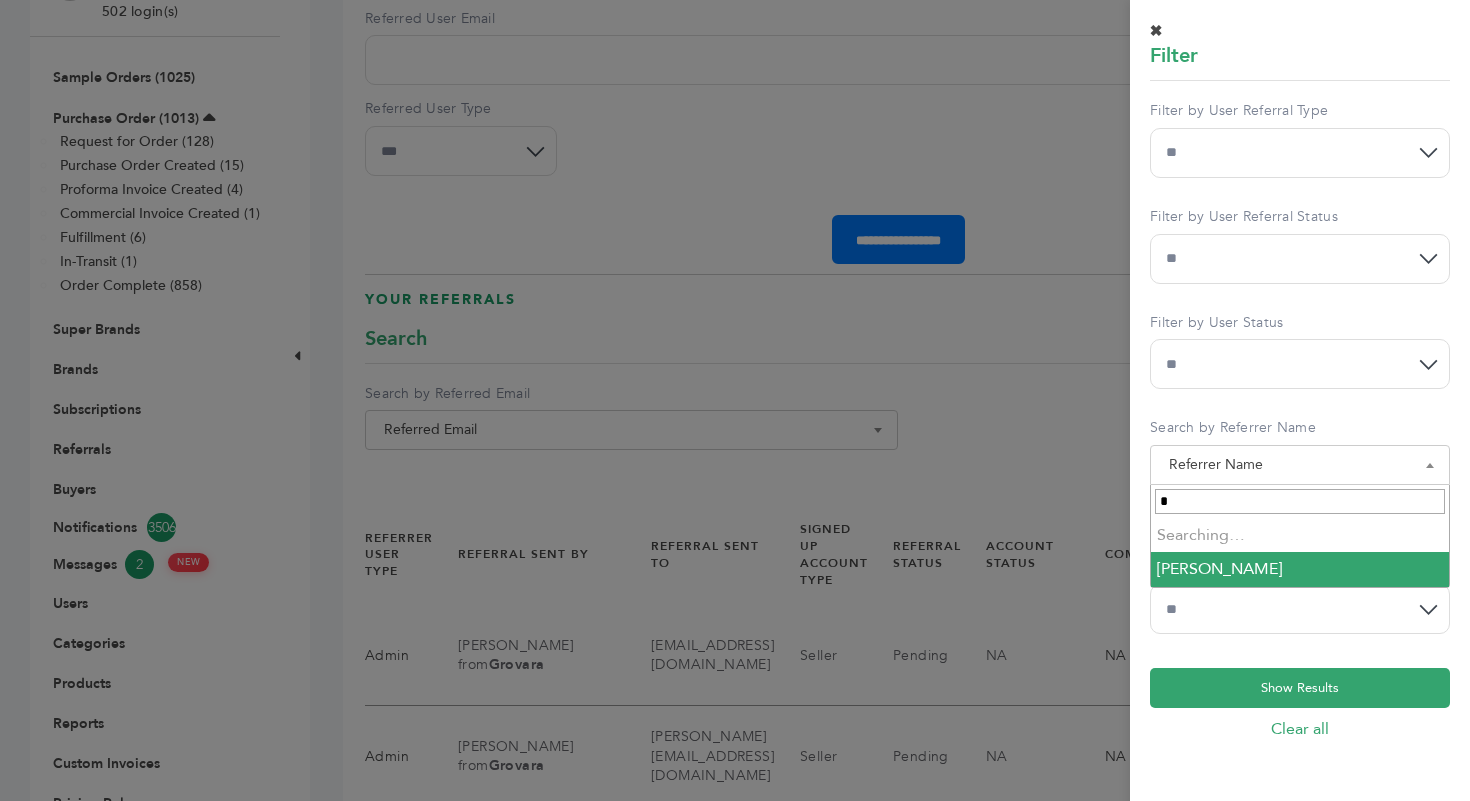 type 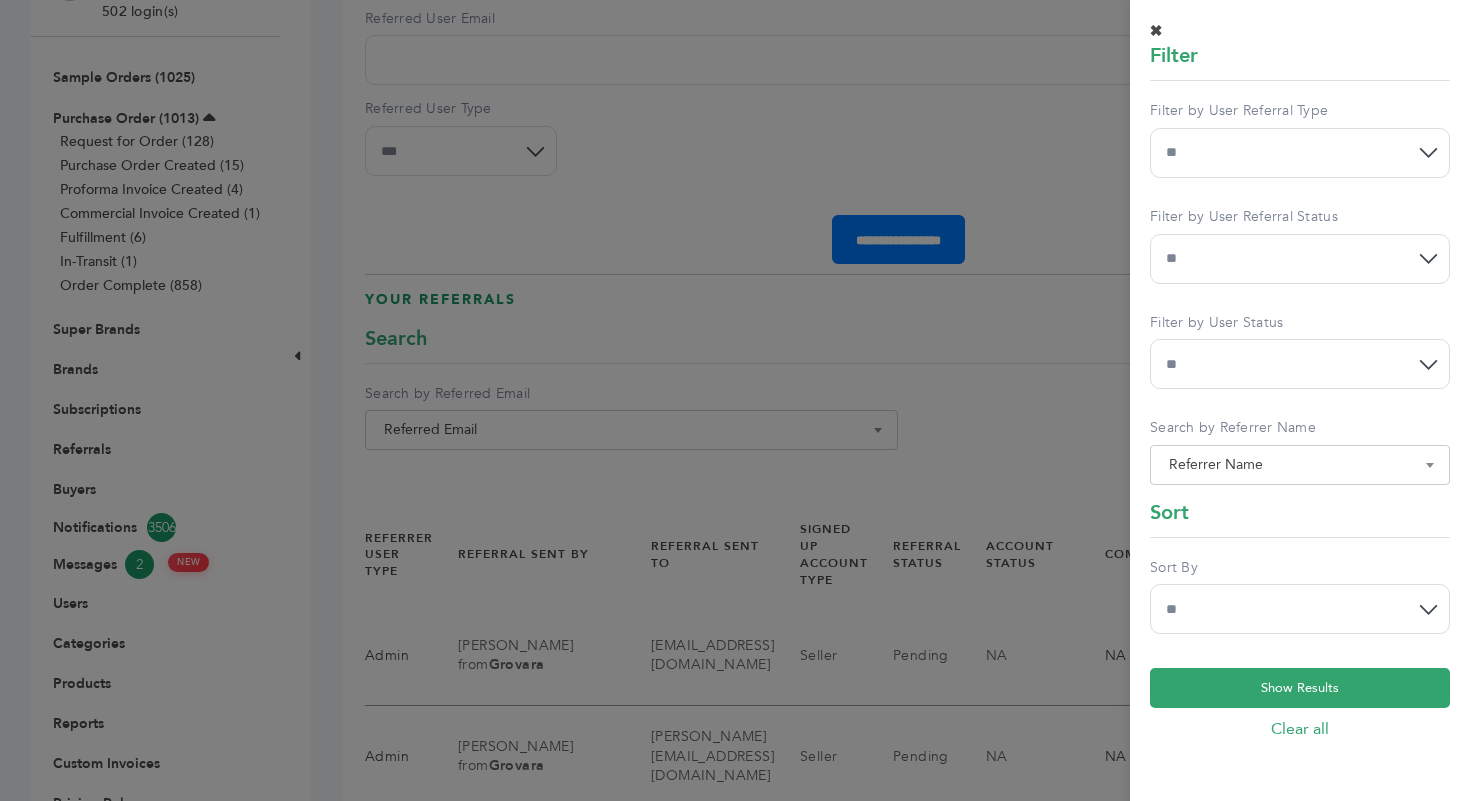 click on "**********" at bounding box center [1300, 451] 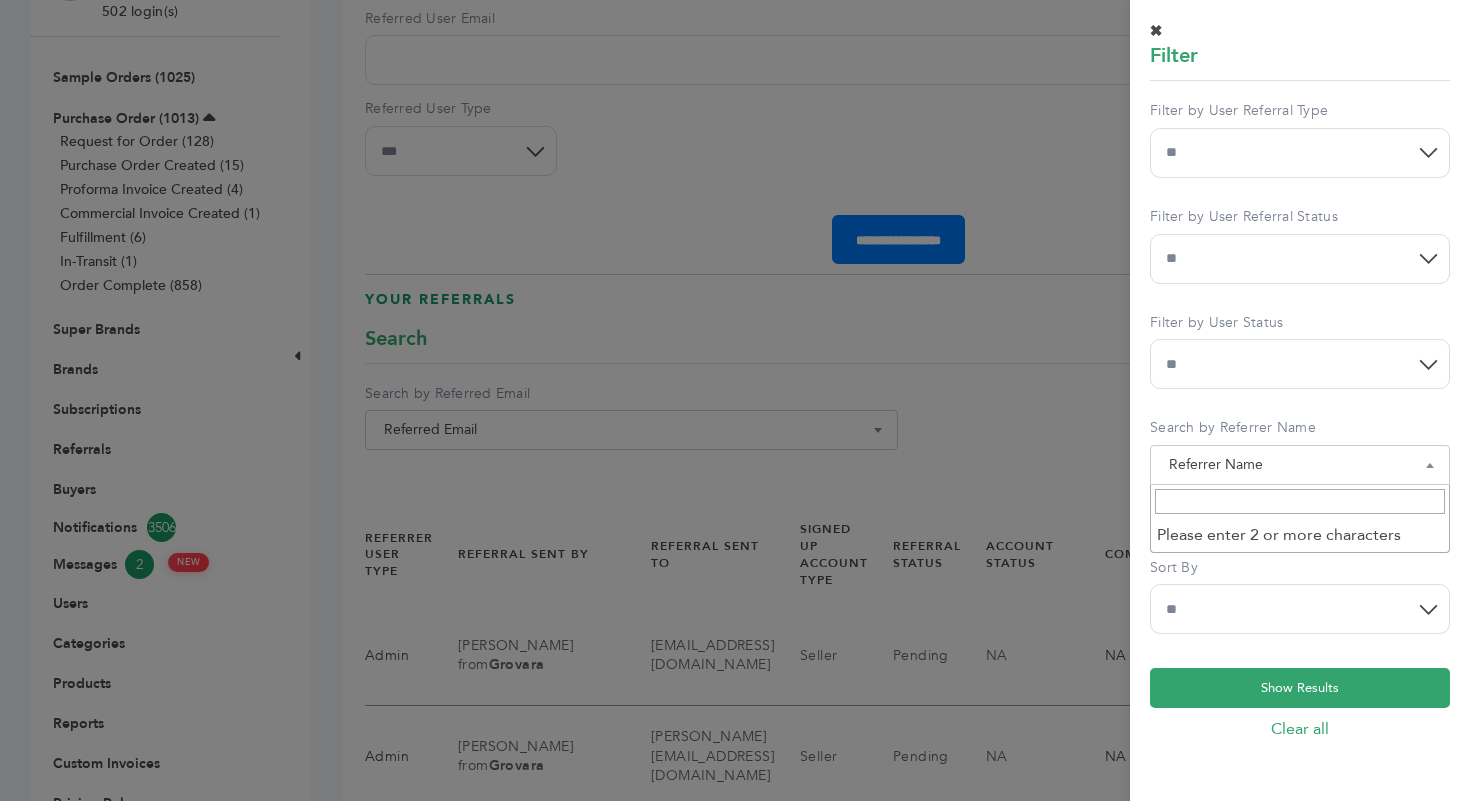 click at bounding box center (1300, 501) 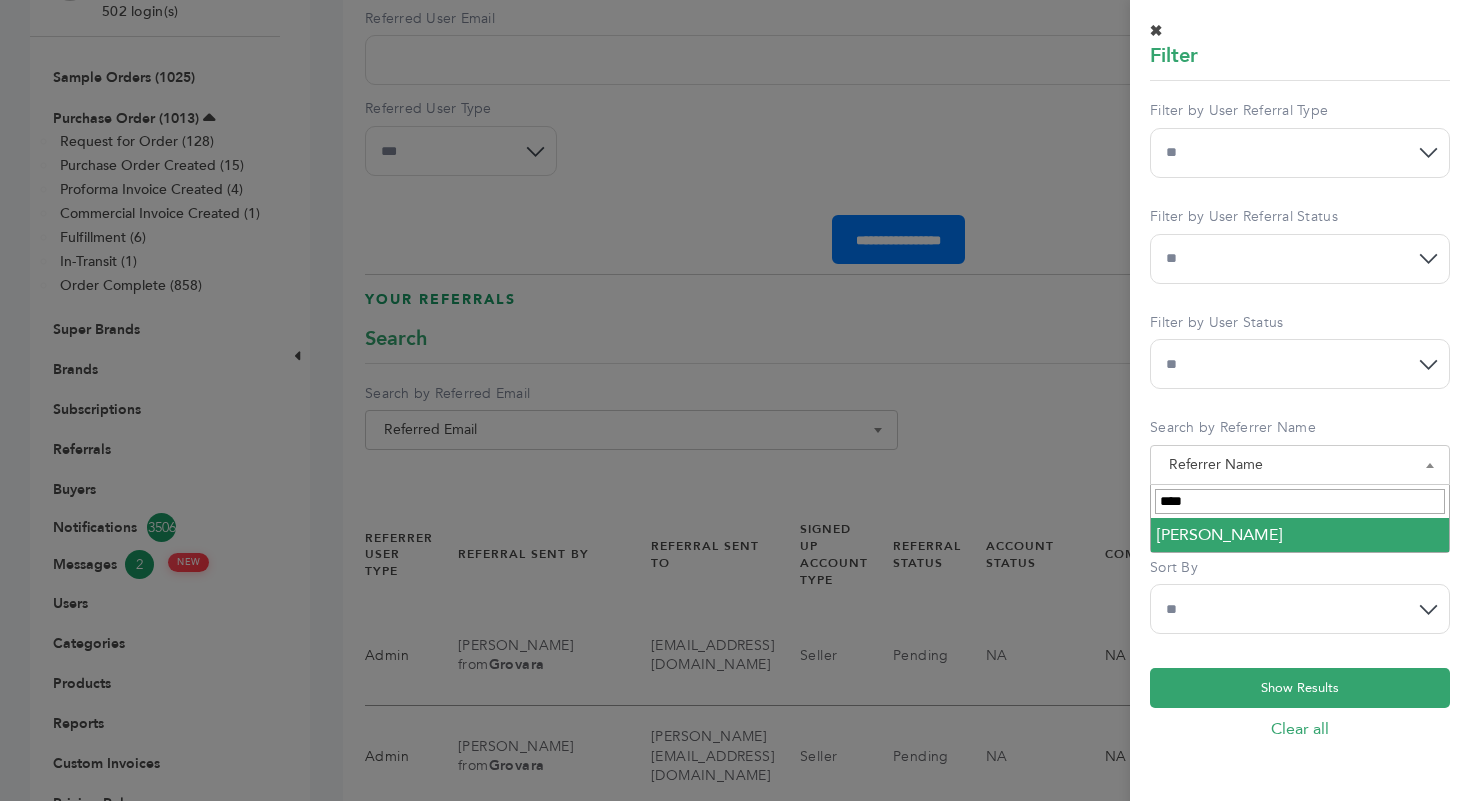 type on "****" 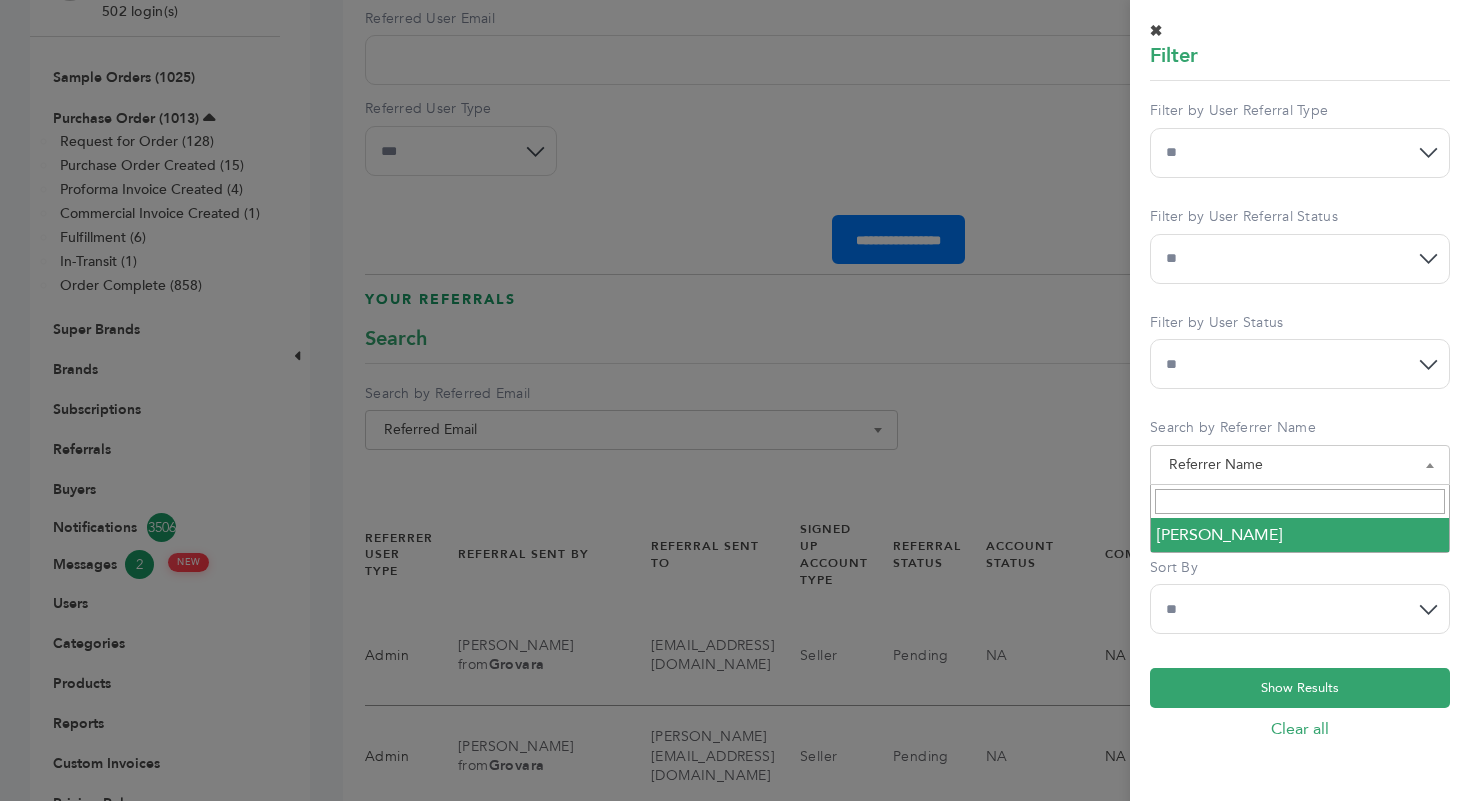select on "**********" 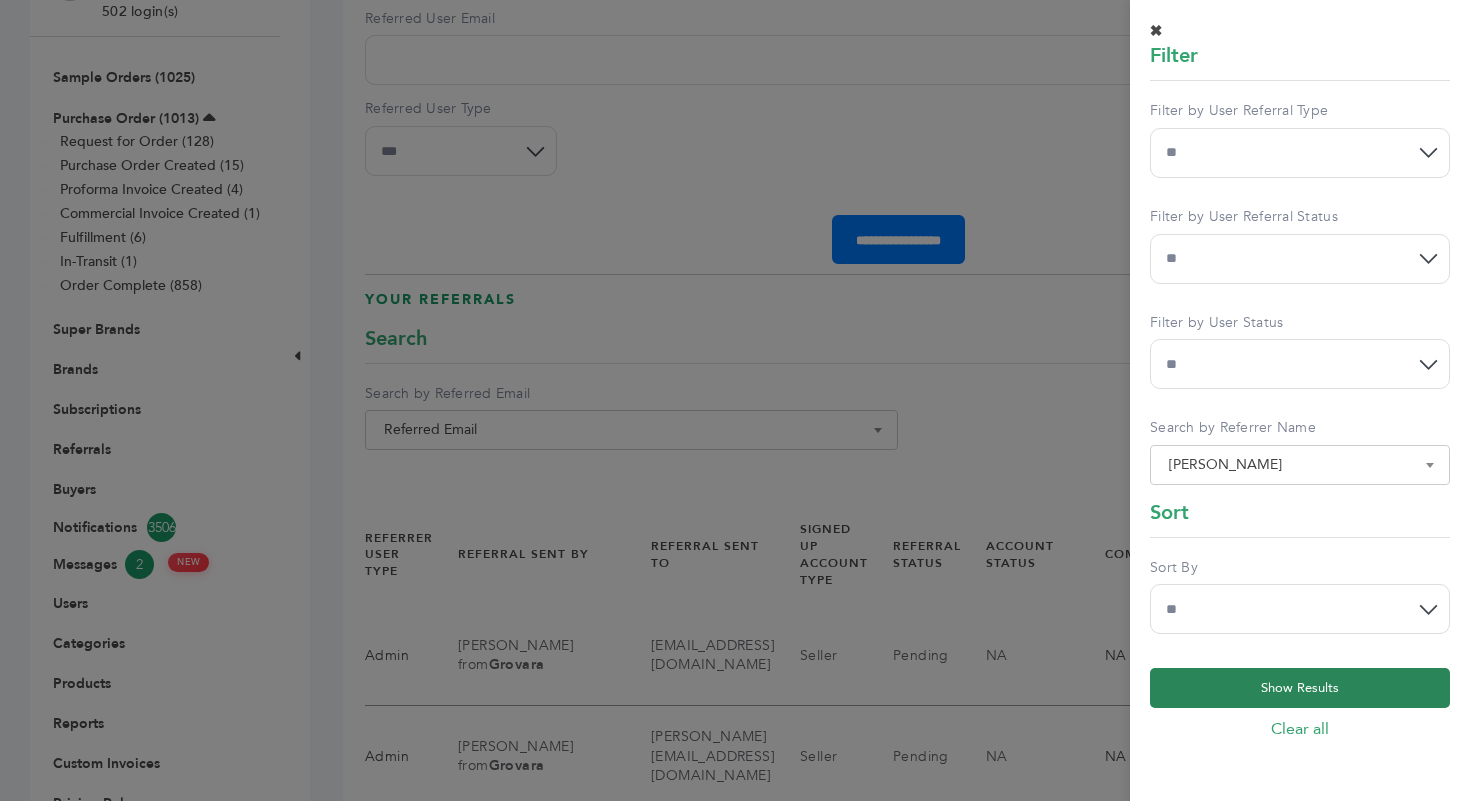 click on "Show Results" at bounding box center [1300, 688] 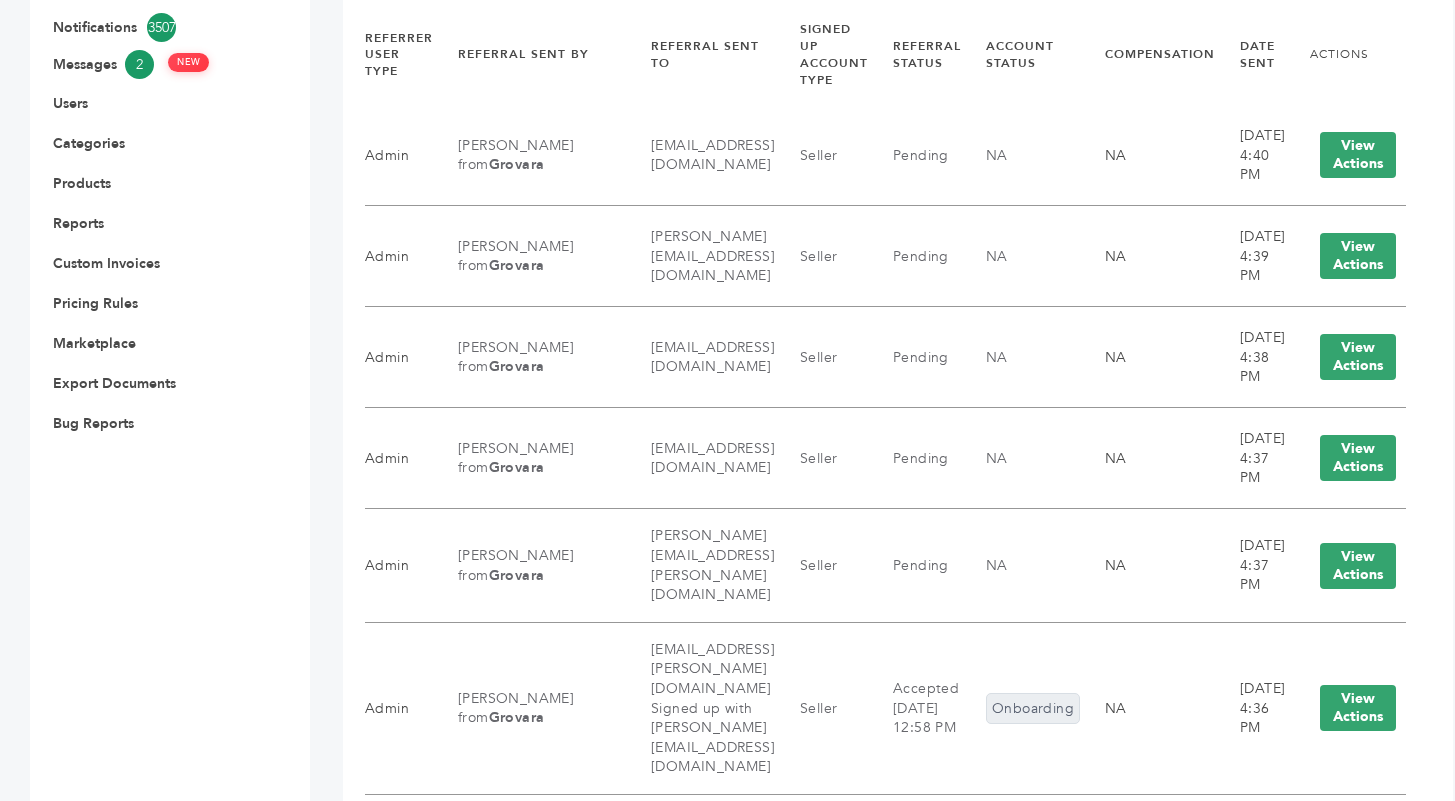 scroll, scrollTop: 924, scrollLeft: 0, axis: vertical 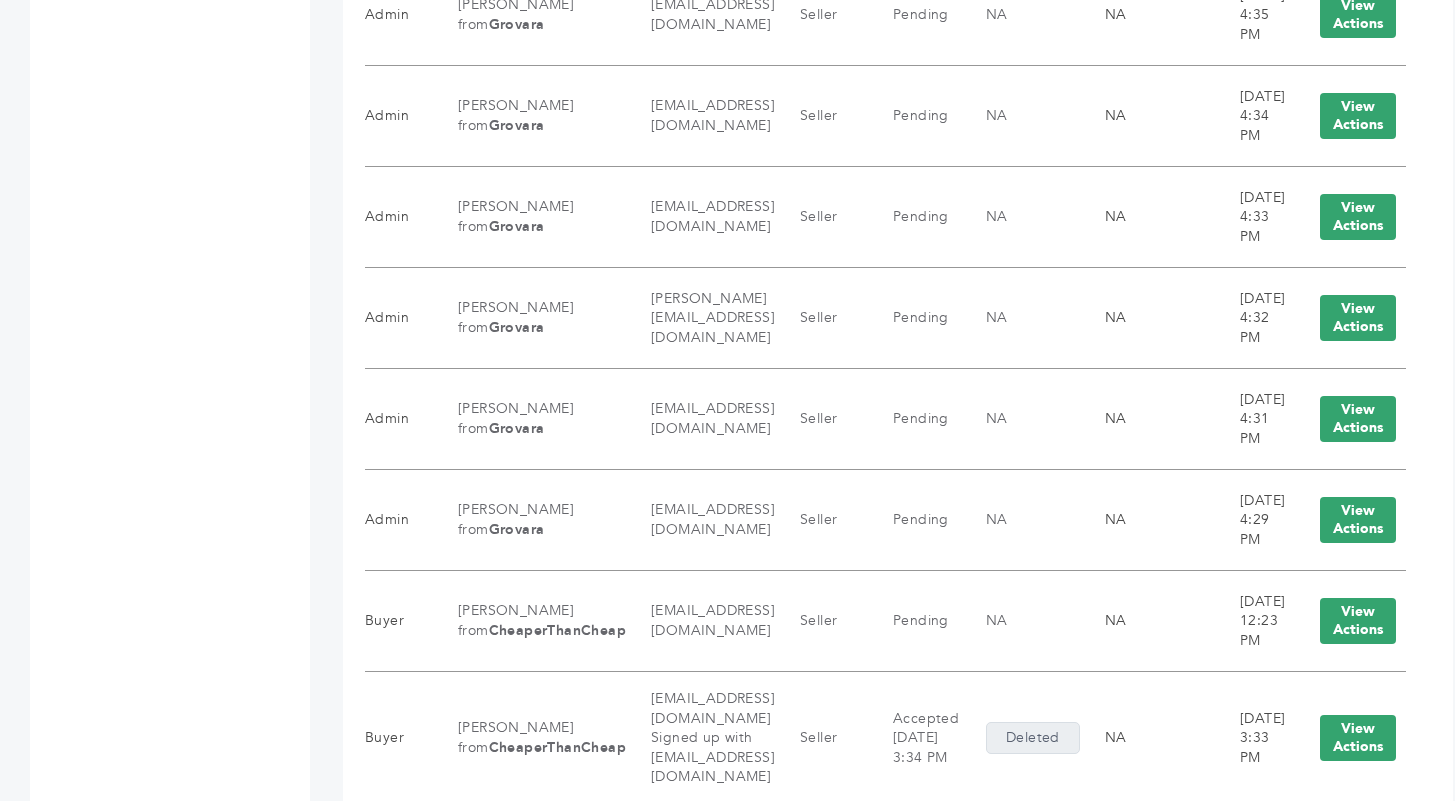 click on "[PERSON_NAME] [PERSON_NAME] -  502 login(s)
Sample Orders (1025)
Purchase Order (1014)
Request for Order (129)
Purchase Order Created (15)
Proforma Invoice Created (4)
Commercial Invoice Created (1)
Fulfillment (6)
In-Transit (1)
Order Complete (858)
Super Brands
Brands
Subscriptions
Referrals
Buyers
Notifications
3507
Messages
2
NEW
Users
Categories
Products
Reports
Custom Invoices
Pricing Rules" at bounding box center (727, 92) 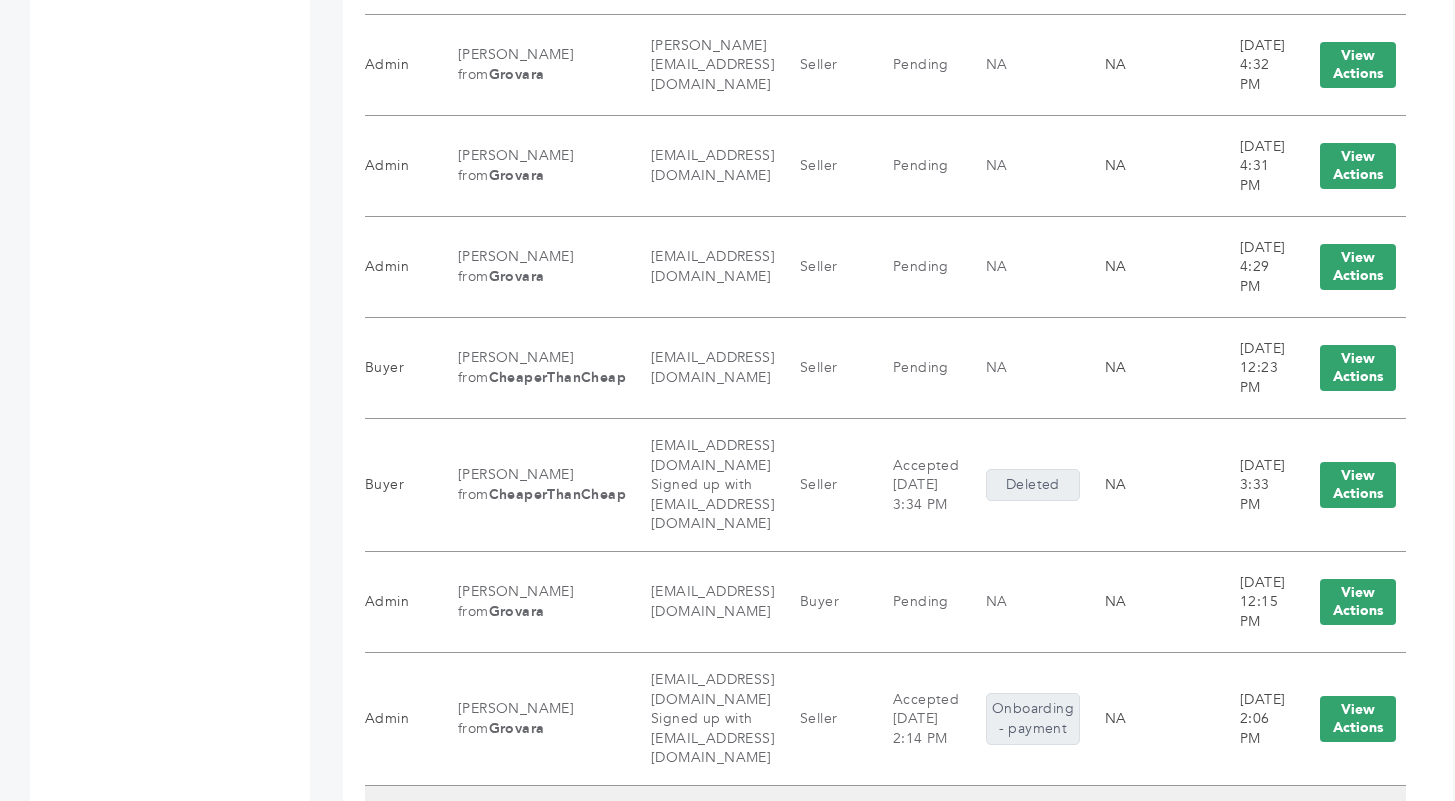 scroll, scrollTop: 2099, scrollLeft: 0, axis: vertical 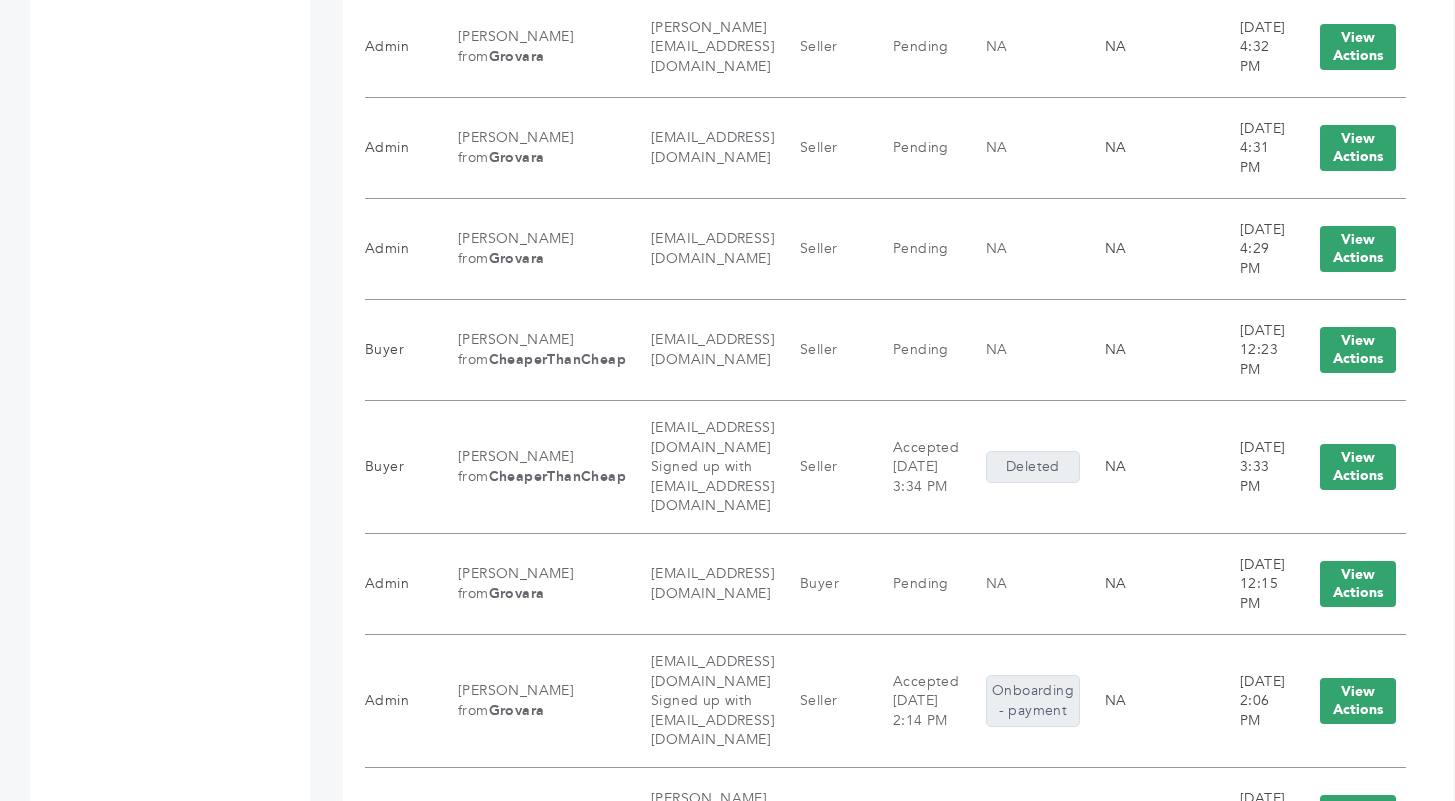 click on "[PERSON_NAME] [PERSON_NAME] -  502 login(s)
Sample Orders (1025)
Purchase Order (1014)
Request for Order (129)
Purchase Order Created (15)
Proforma Invoice Created (4)
Commercial Invoice Created (1)
Fulfillment (6)
In-Transit (1)
Order Complete (858)
Super Brands
Brands
Subscriptions
Referrals
Buyers
Notifications
3507
Messages
2
NEW
Users
Categories
Products
Reports
Custom Invoices
Pricing Rules" at bounding box center (727, -179) 